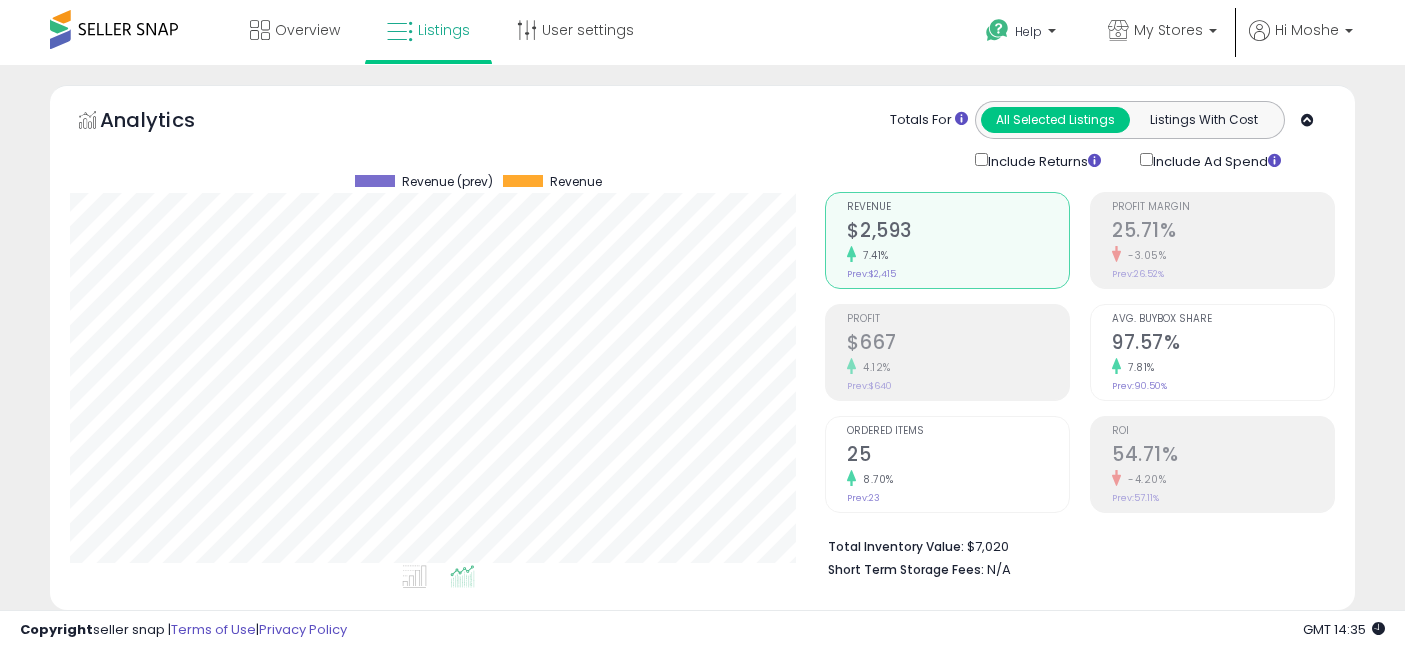 select on "**" 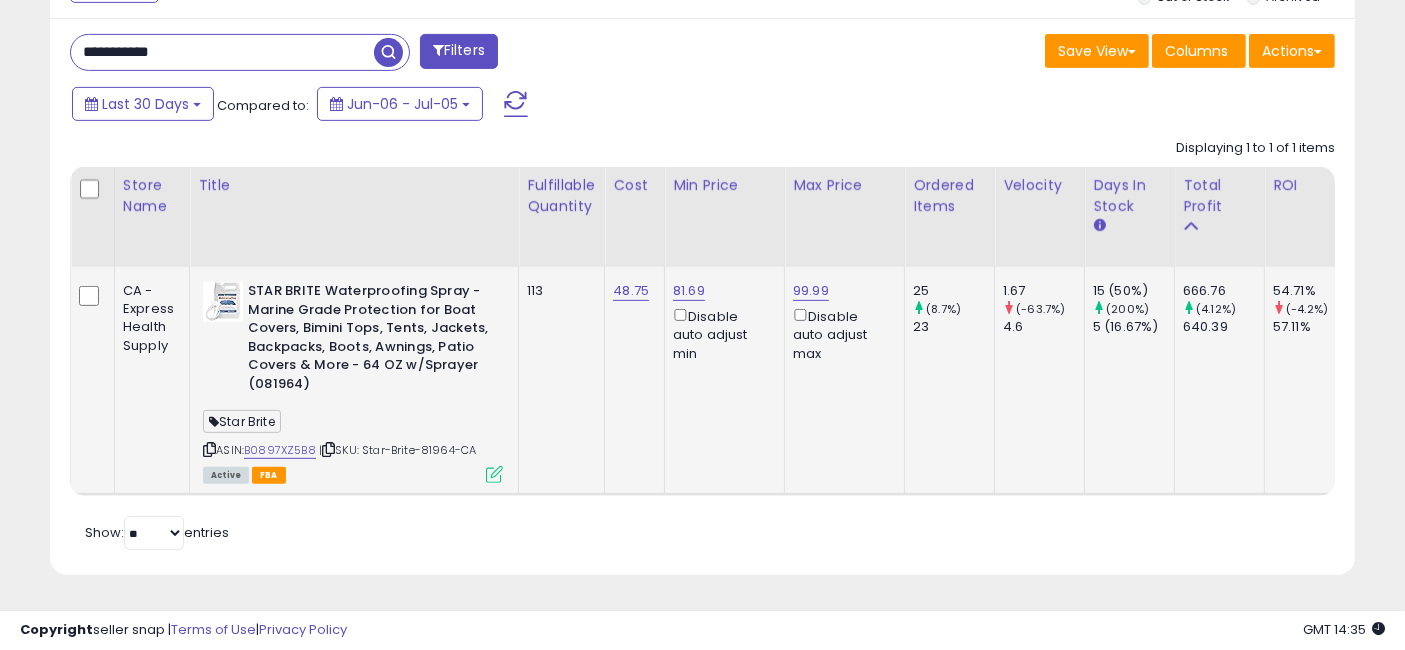 scroll, scrollTop: 869, scrollLeft: 0, axis: vertical 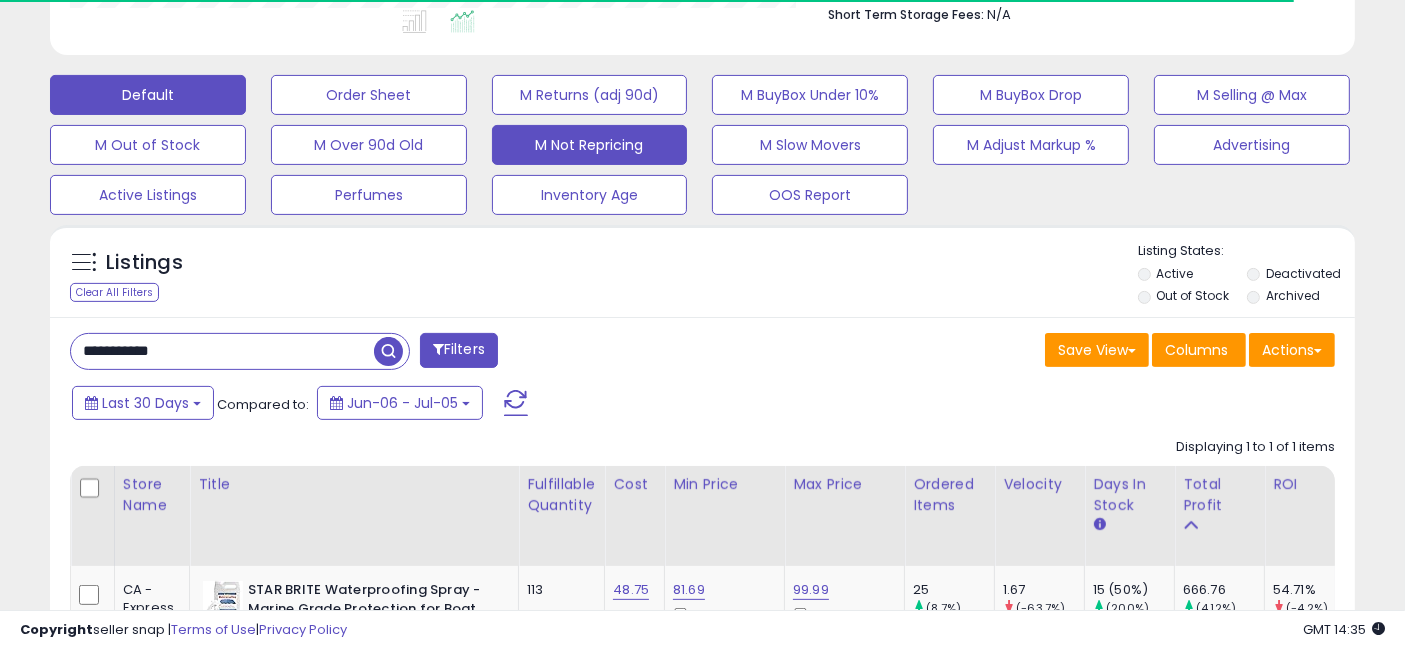 click on "M Not Repricing" at bounding box center [369, 95] 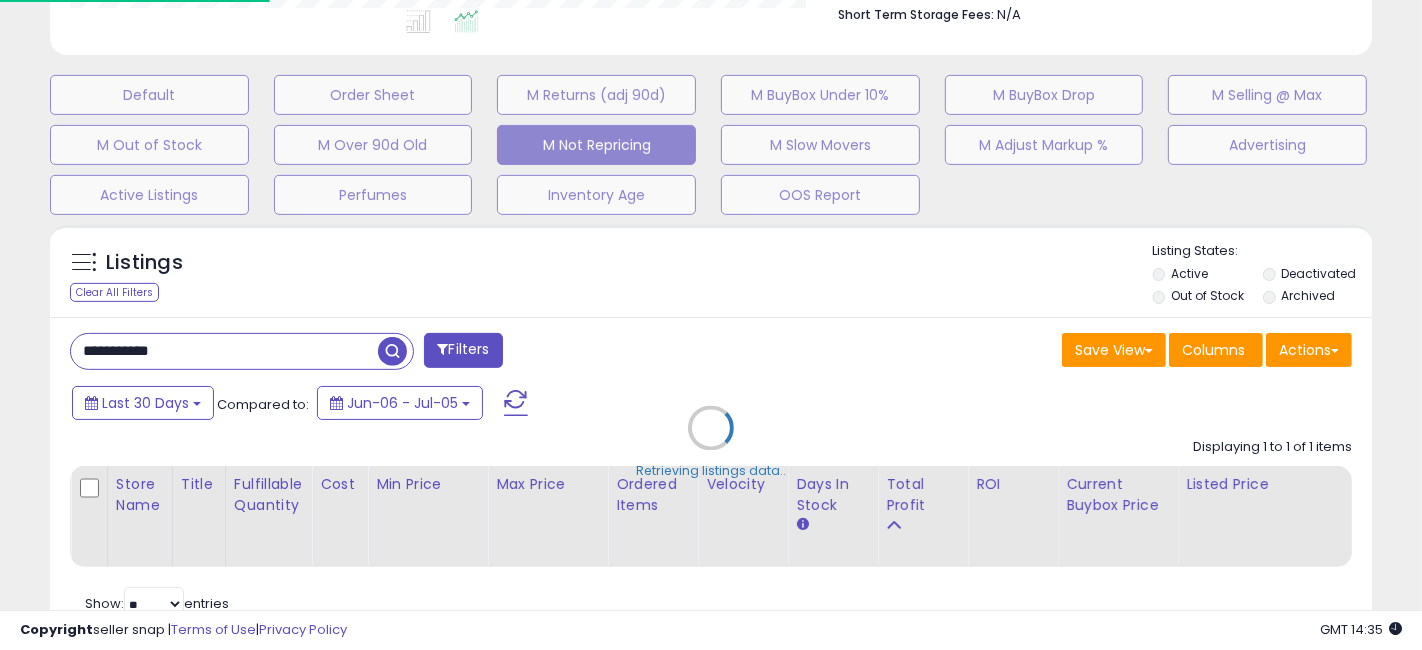 scroll, scrollTop: 999590, scrollLeft: 999234, axis: both 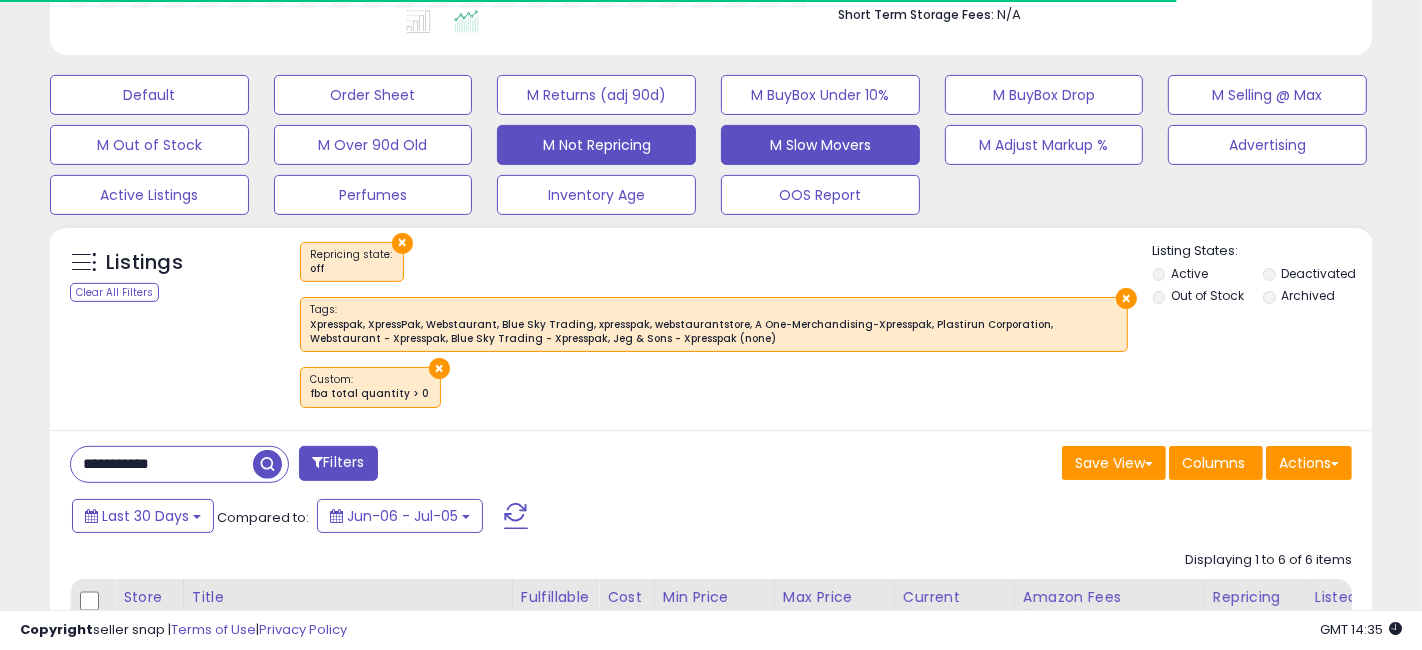type 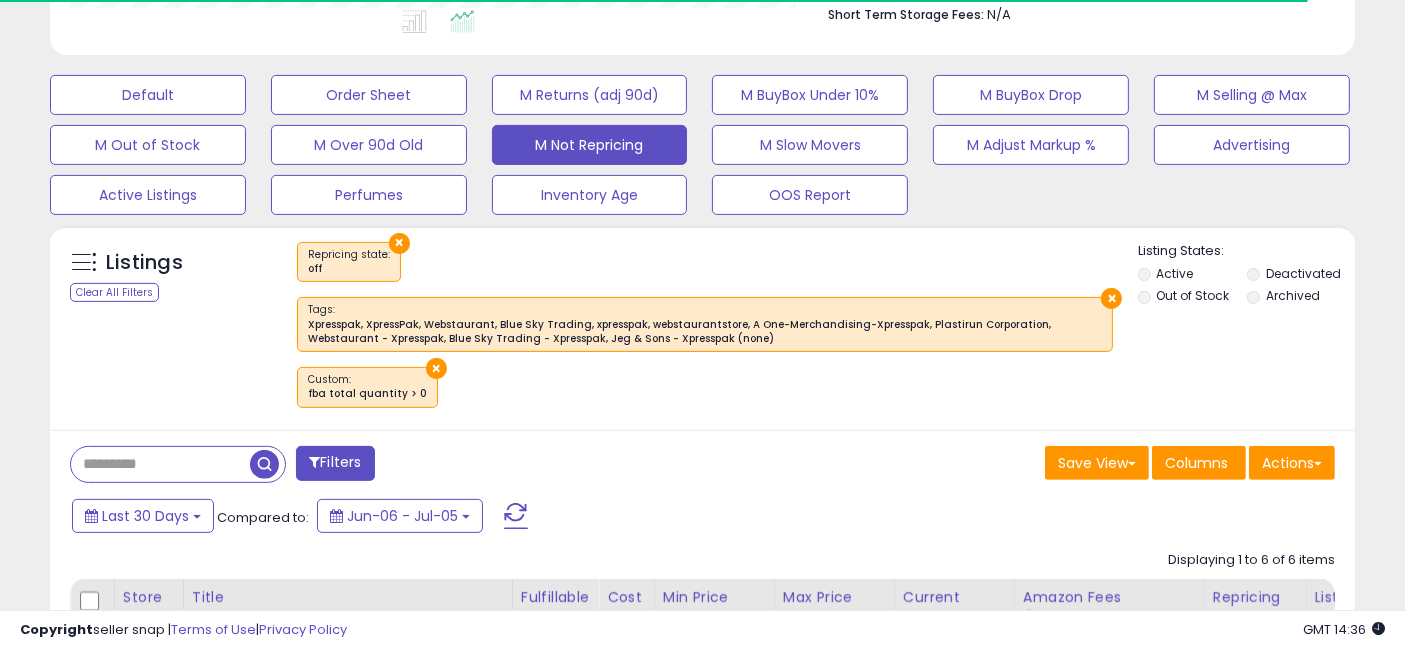 scroll, scrollTop: 410, scrollLeft: 755, axis: both 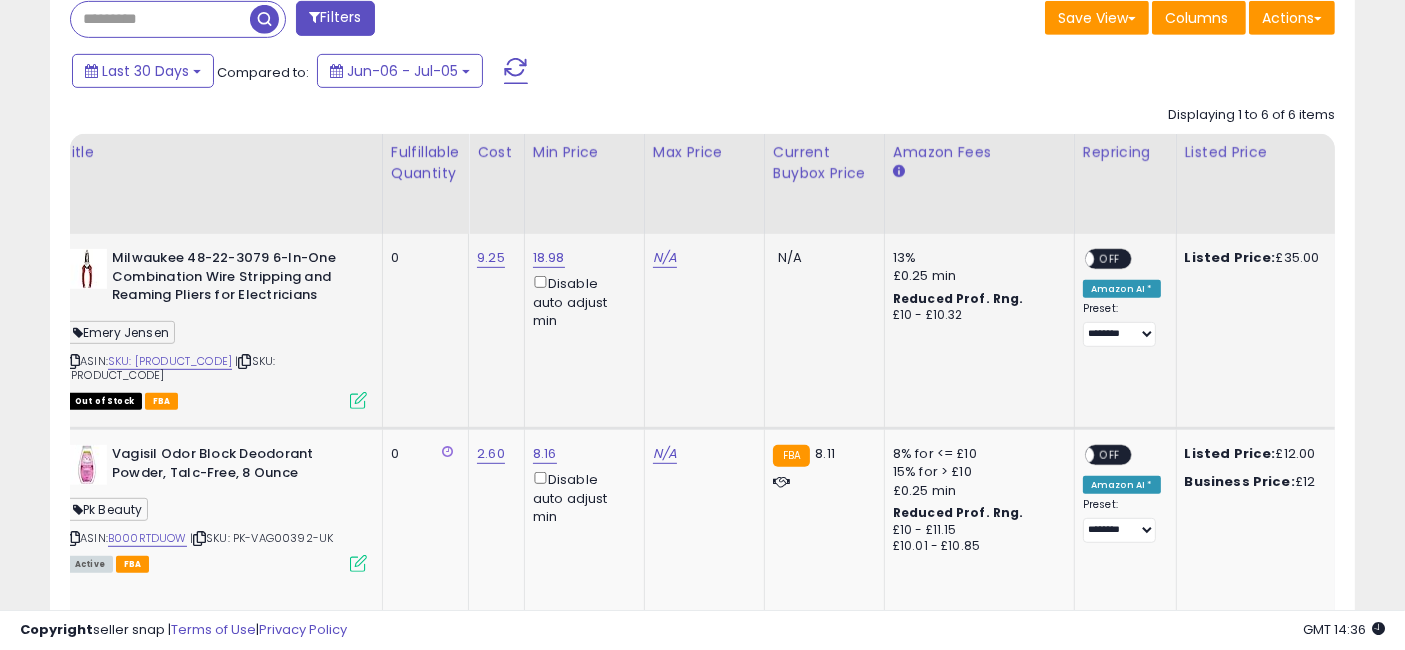 drag, startPoint x: 551, startPoint y: 330, endPoint x: 602, endPoint y: 333, distance: 51.088158 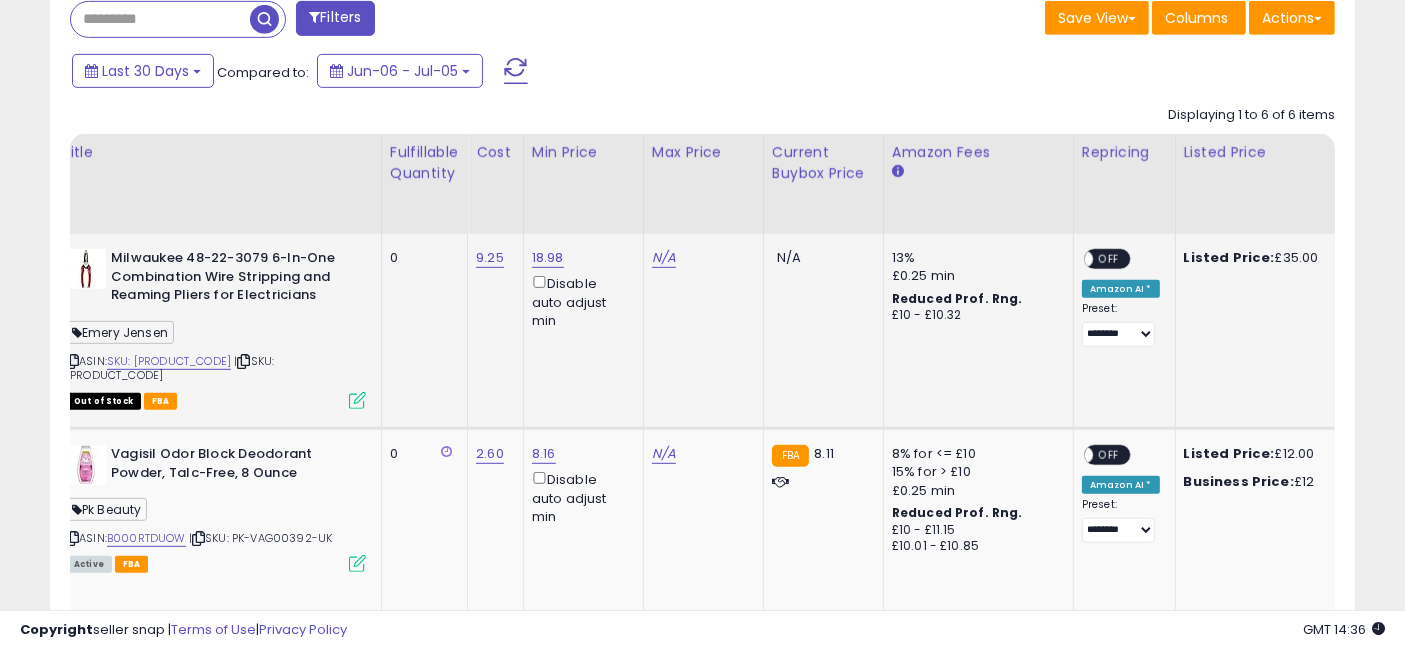 scroll, scrollTop: 0, scrollLeft: 119, axis: horizontal 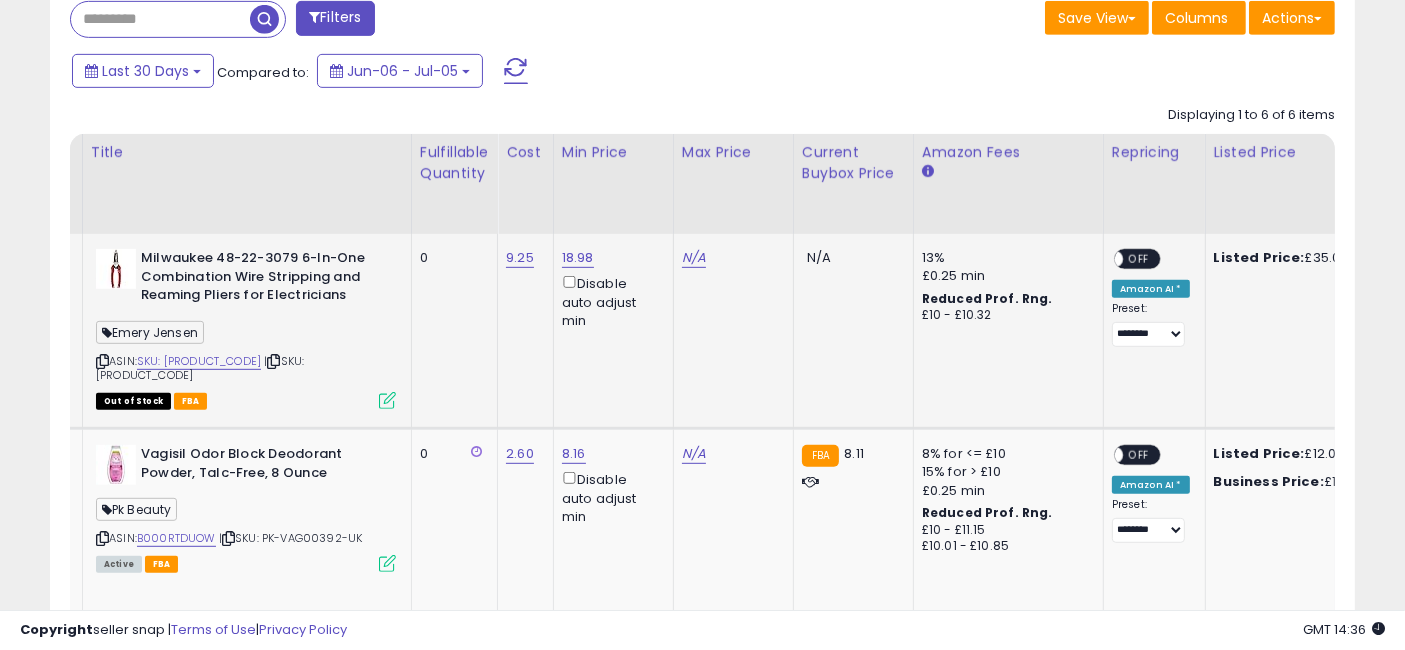 drag, startPoint x: 585, startPoint y: 341, endPoint x: 526, endPoint y: 347, distance: 59.3043 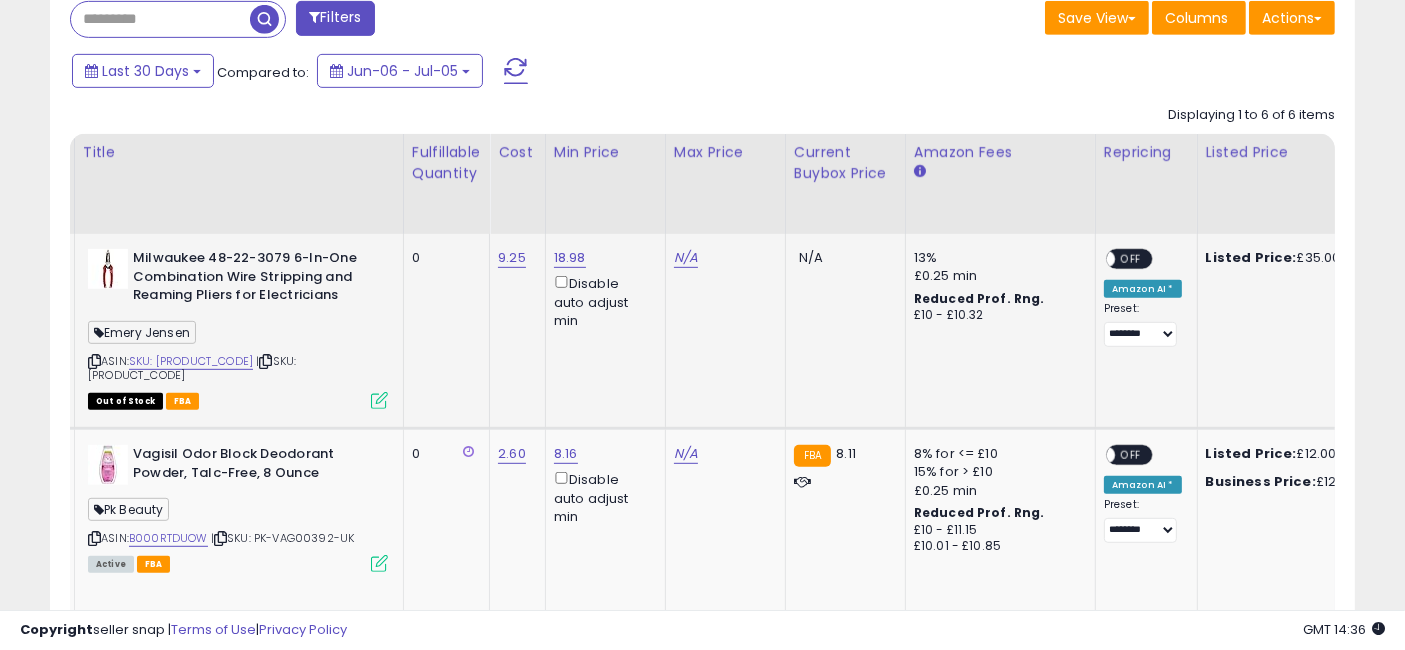 drag, startPoint x: 591, startPoint y: 350, endPoint x: 622, endPoint y: 355, distance: 31.400637 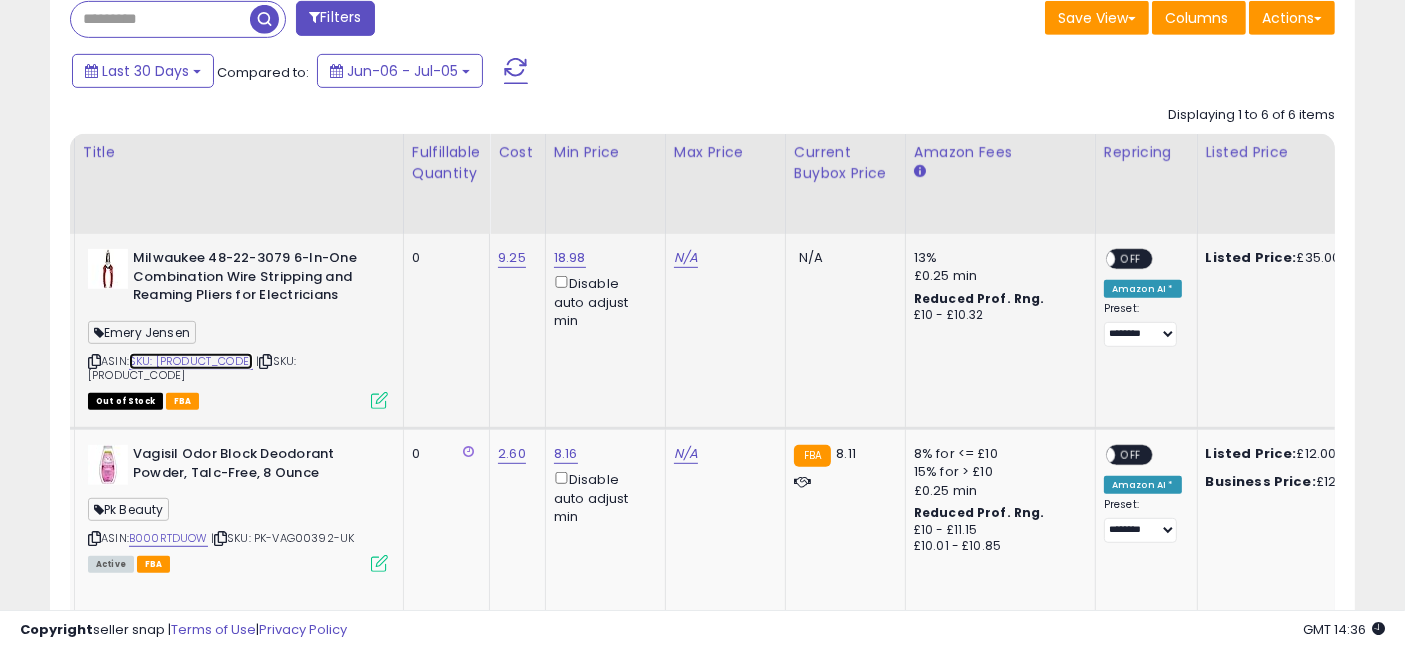 click on "SKU: [PRODUCT_CODE]" at bounding box center [191, 361] 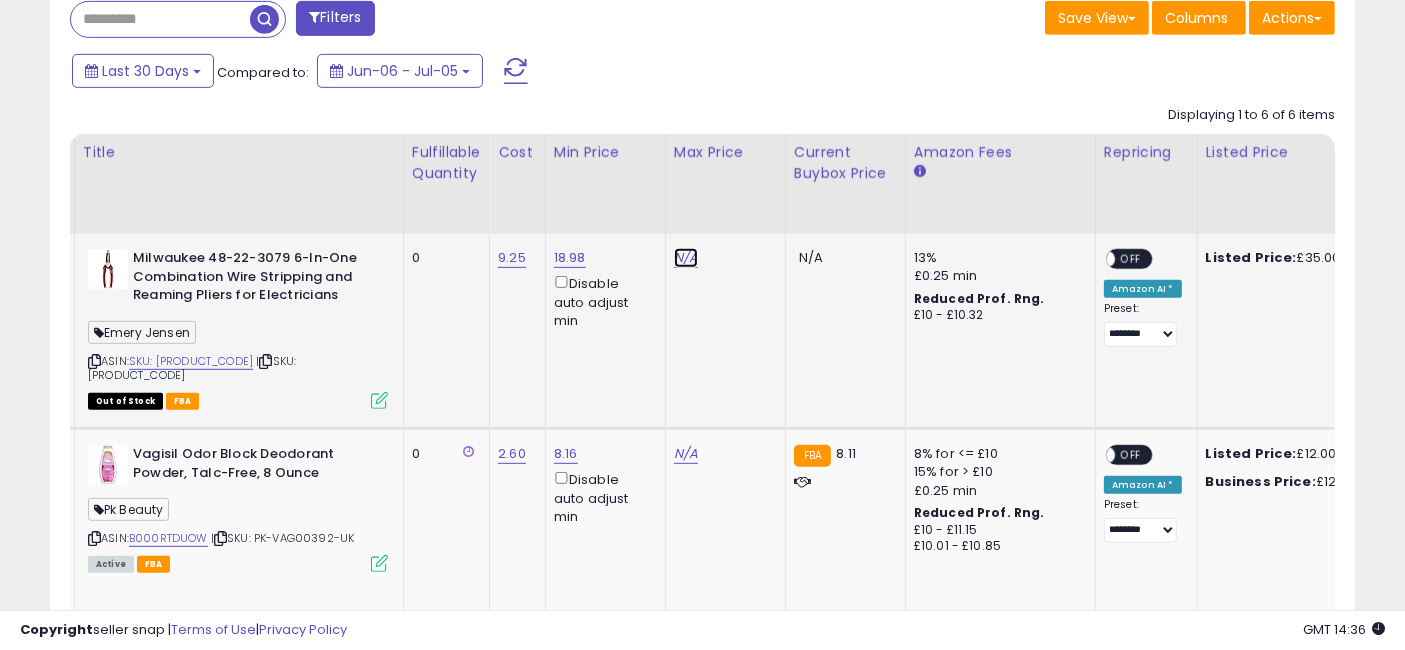 click on "N/A" at bounding box center [686, 258] 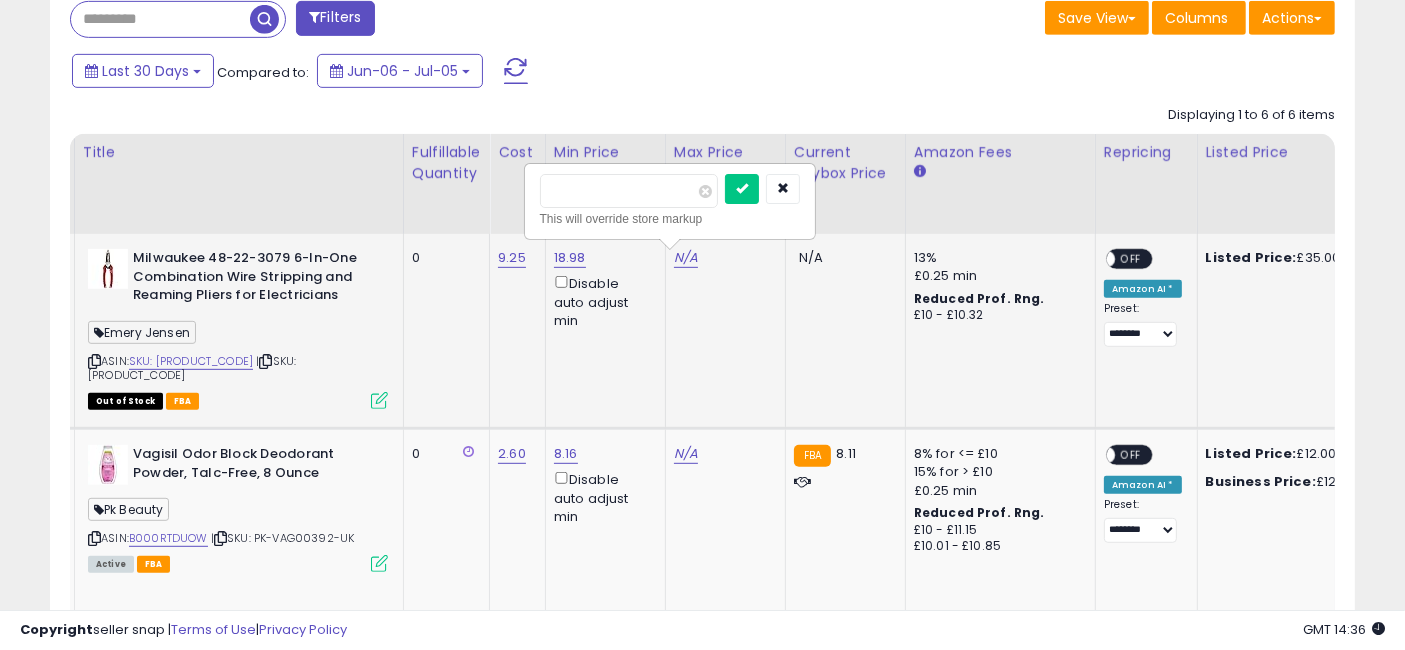 click at bounding box center [629, 191] 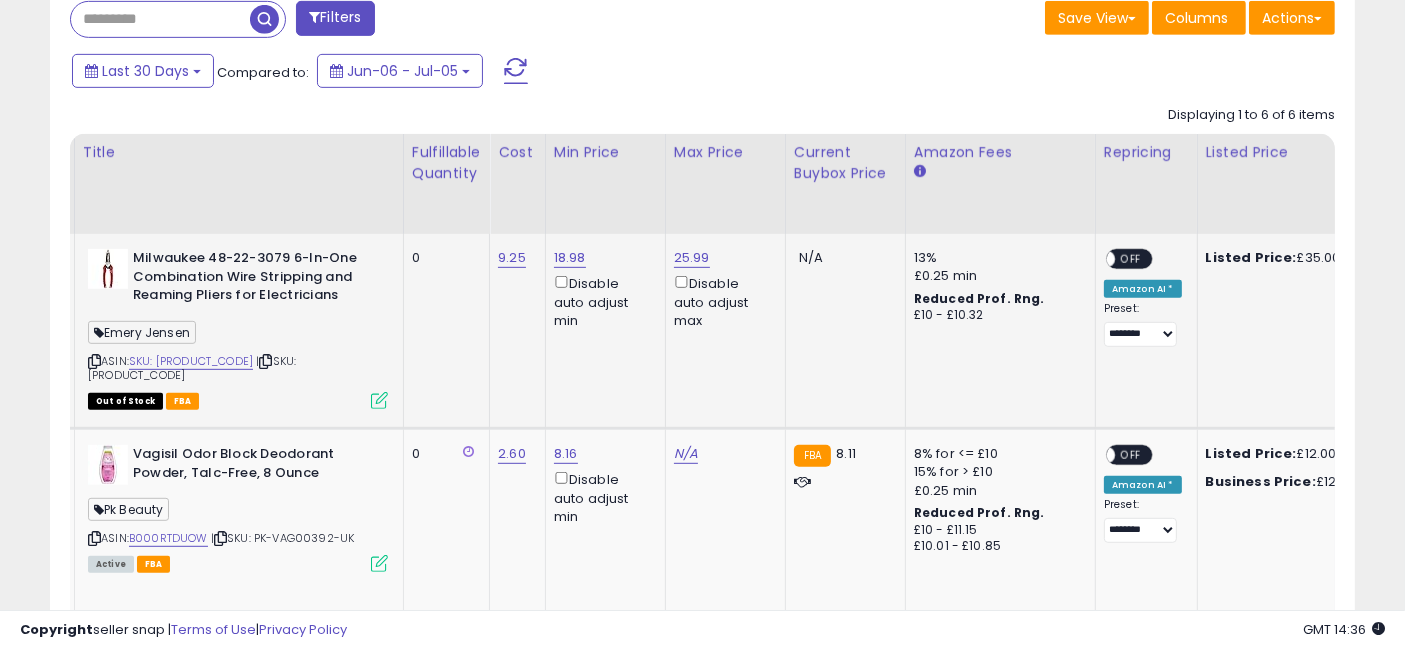 click on "ON   OFF" at bounding box center (1129, 259) 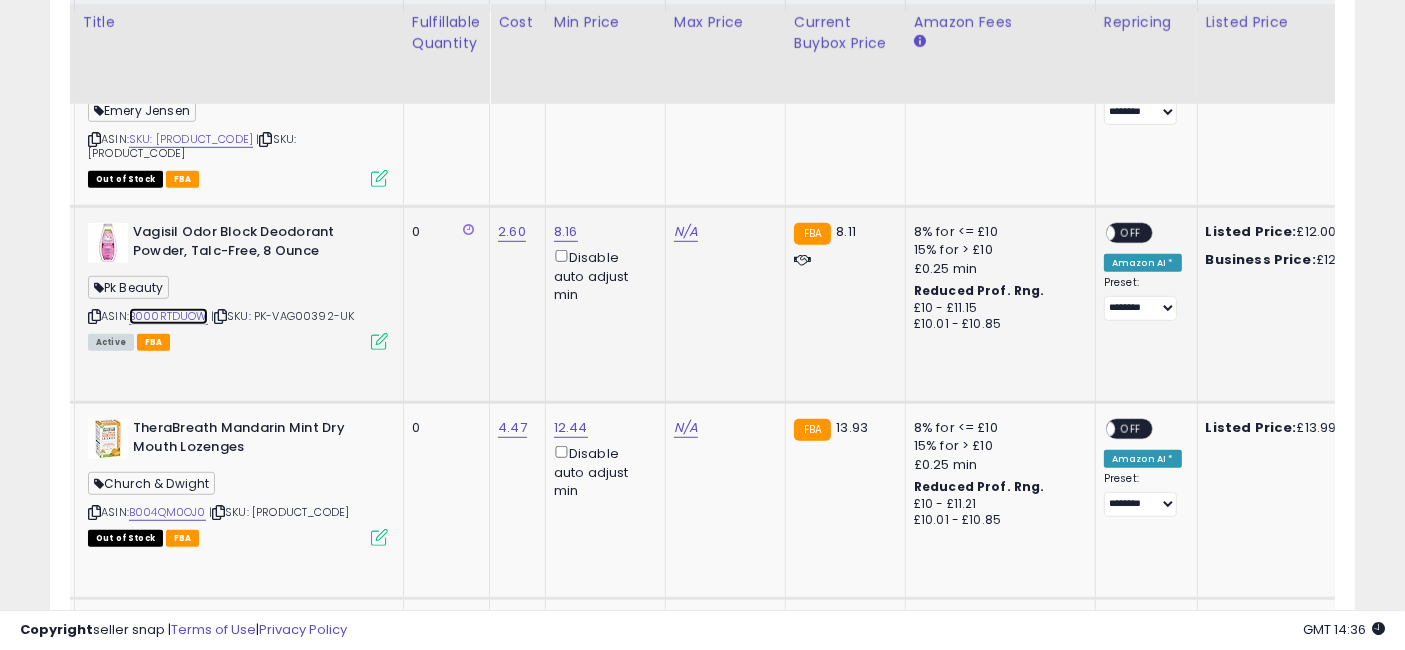 click on "B000RTDUOW" at bounding box center [168, 316] 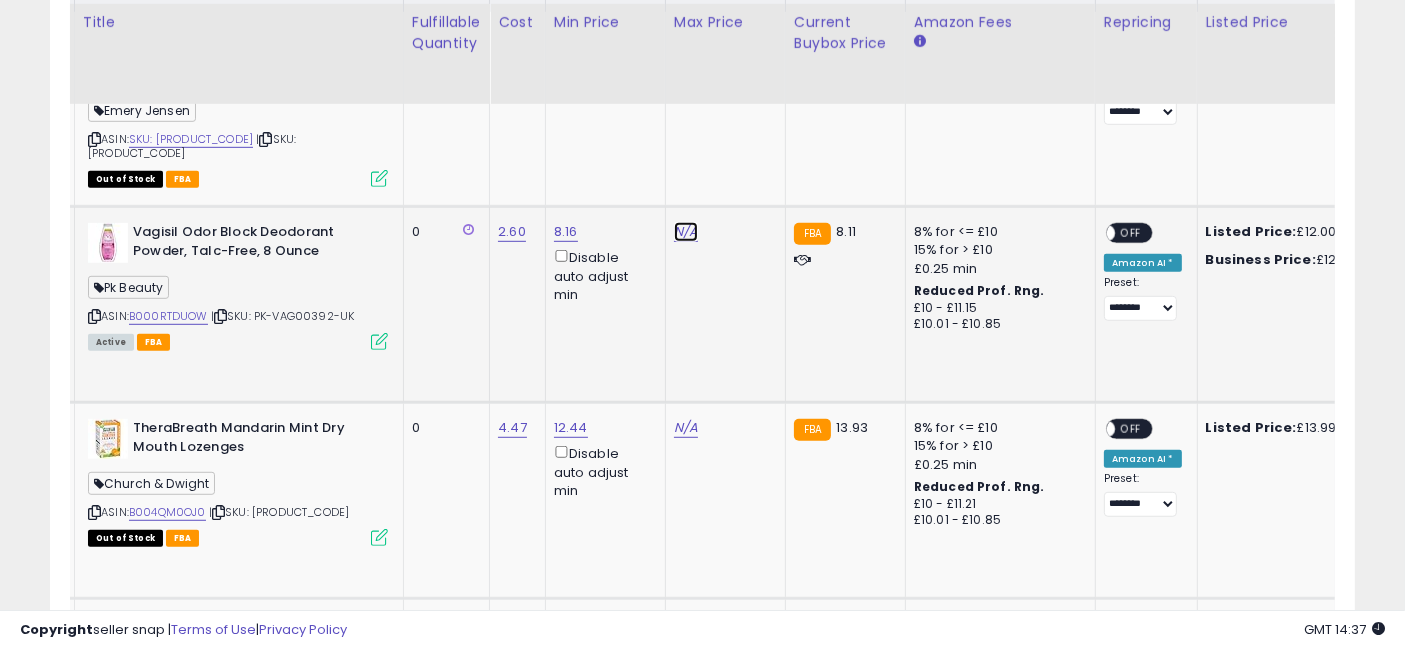 click on "N/A" at bounding box center (686, 232) 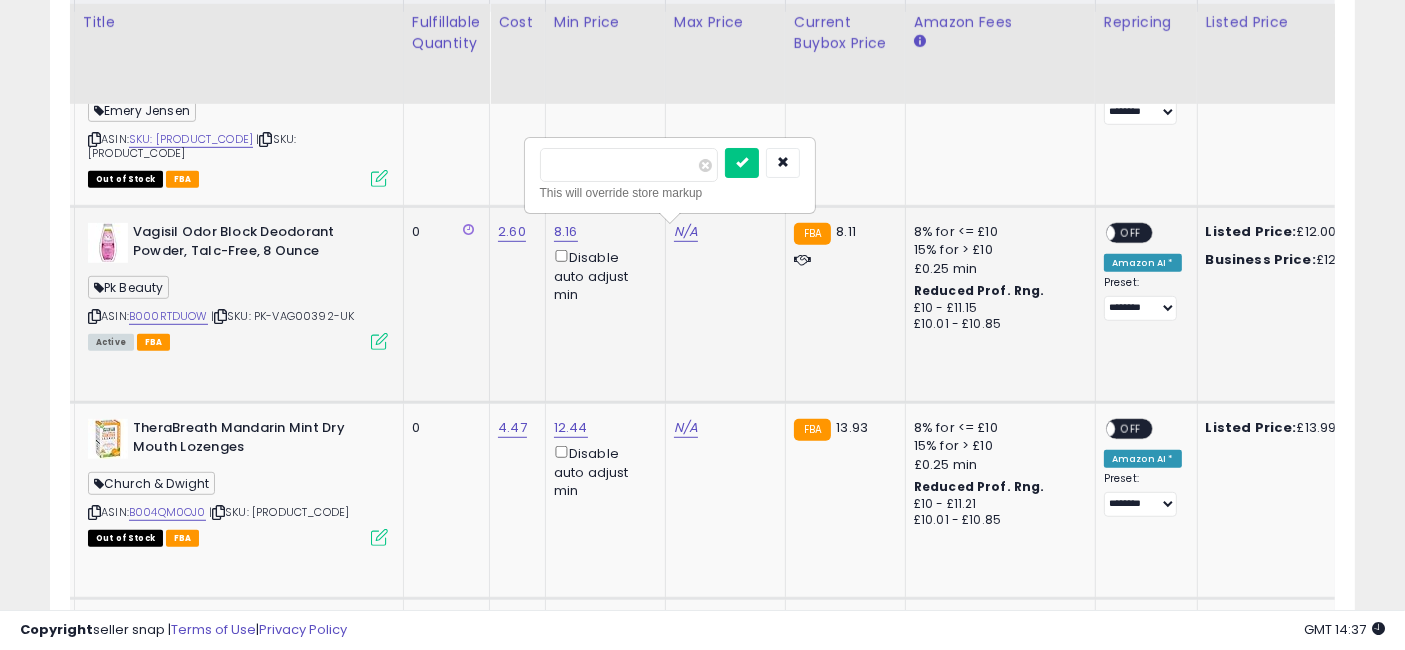 click at bounding box center [629, 165] 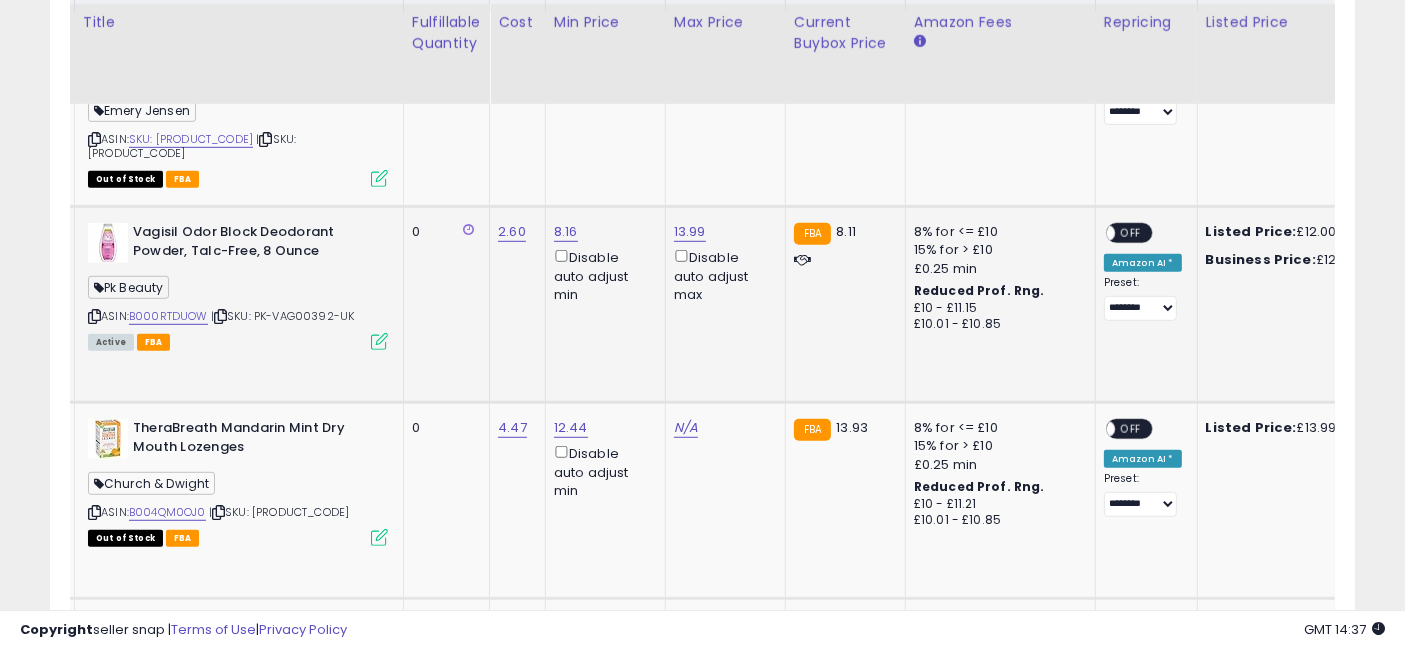 click on "OFF" at bounding box center [1131, 233] 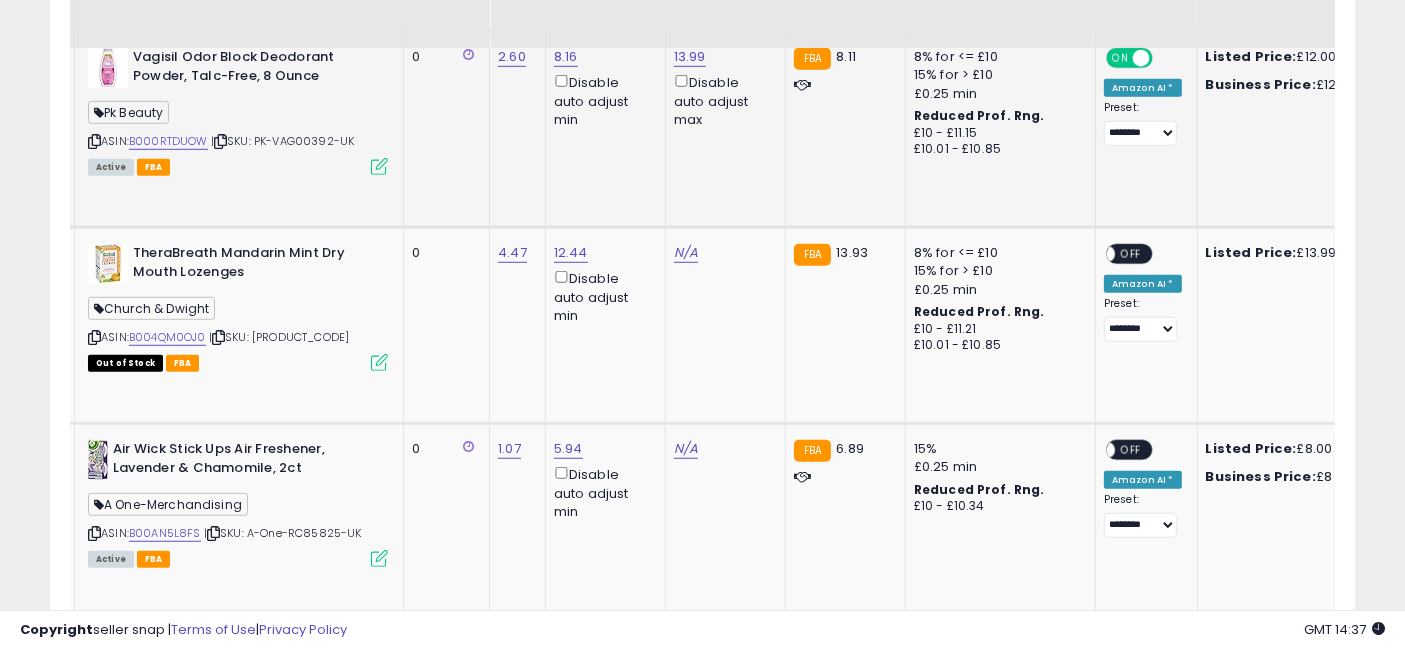 scroll, scrollTop: 1444, scrollLeft: 0, axis: vertical 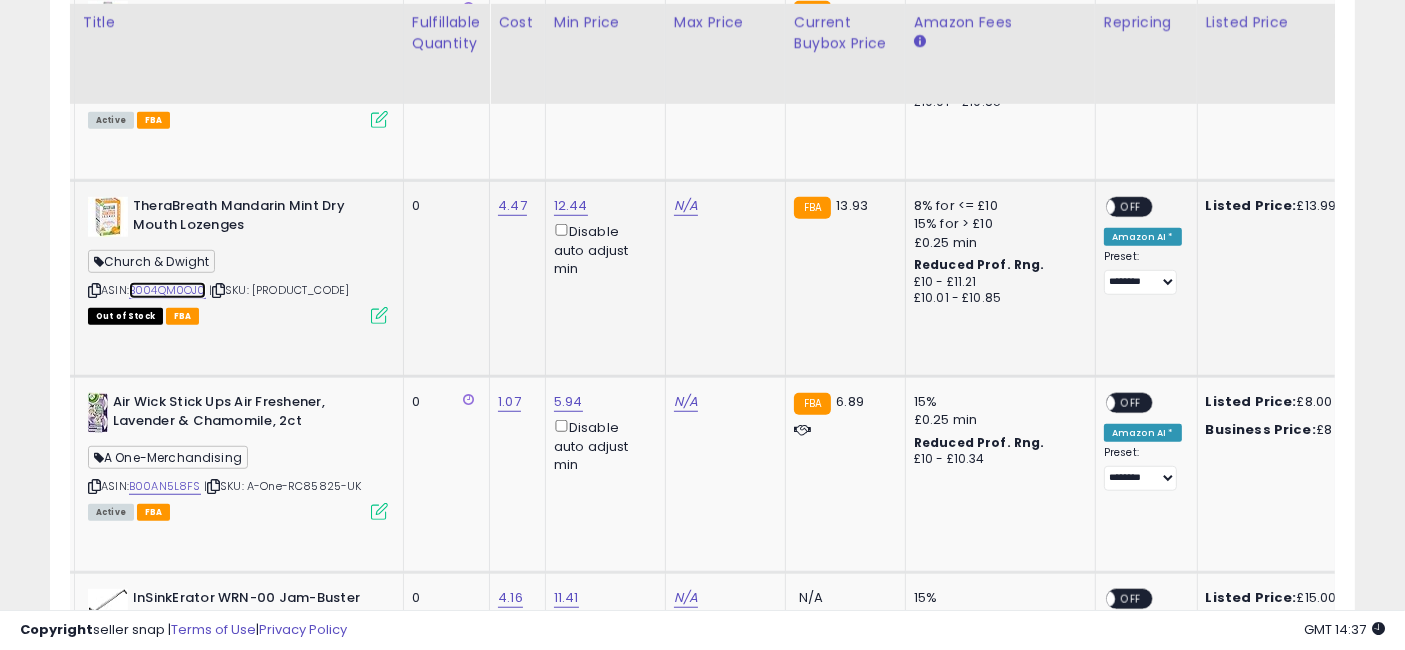 click on "B004QM0OJ0" at bounding box center (167, 290) 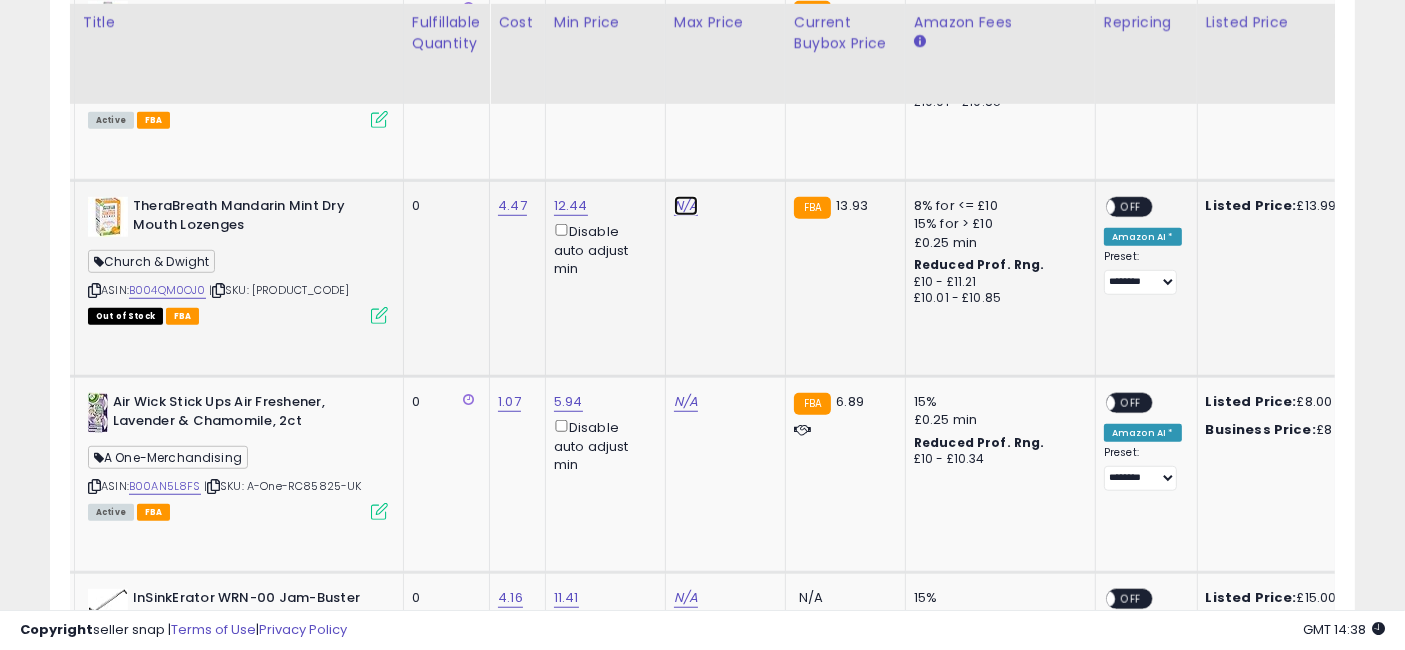 click on "N/A" at bounding box center [686, 206] 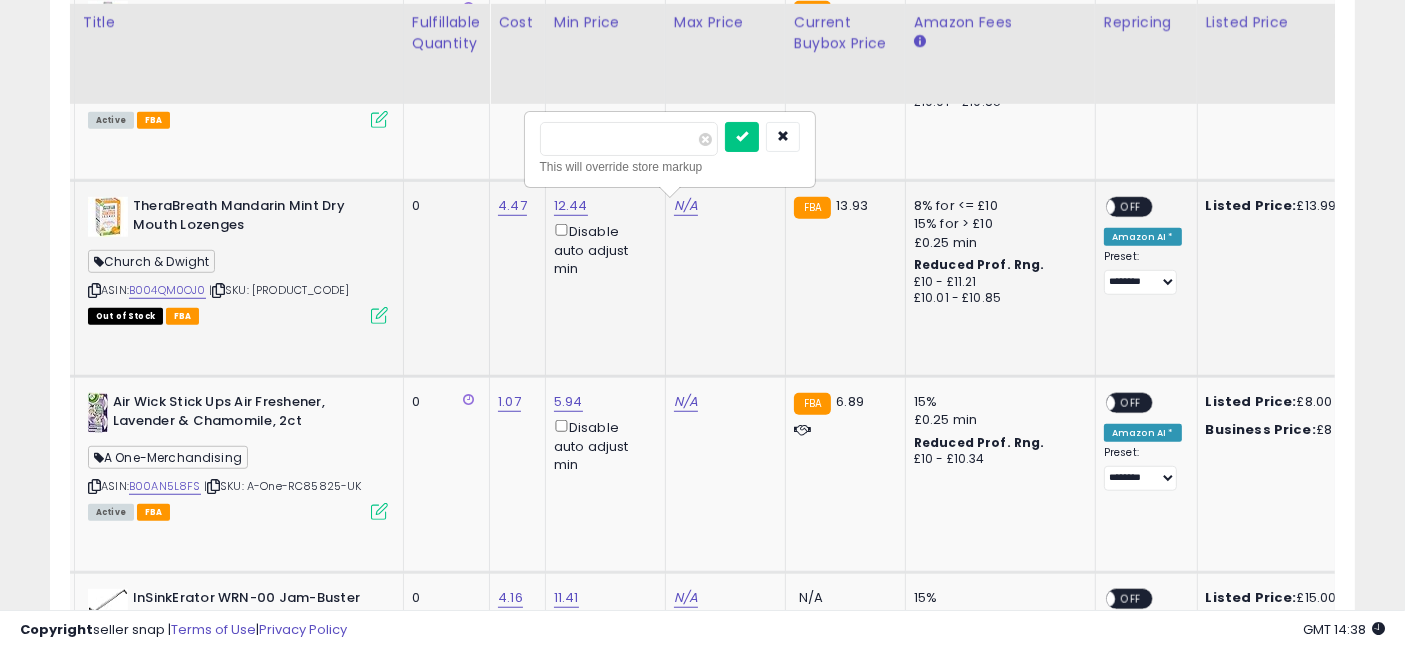 click at bounding box center (629, 139) 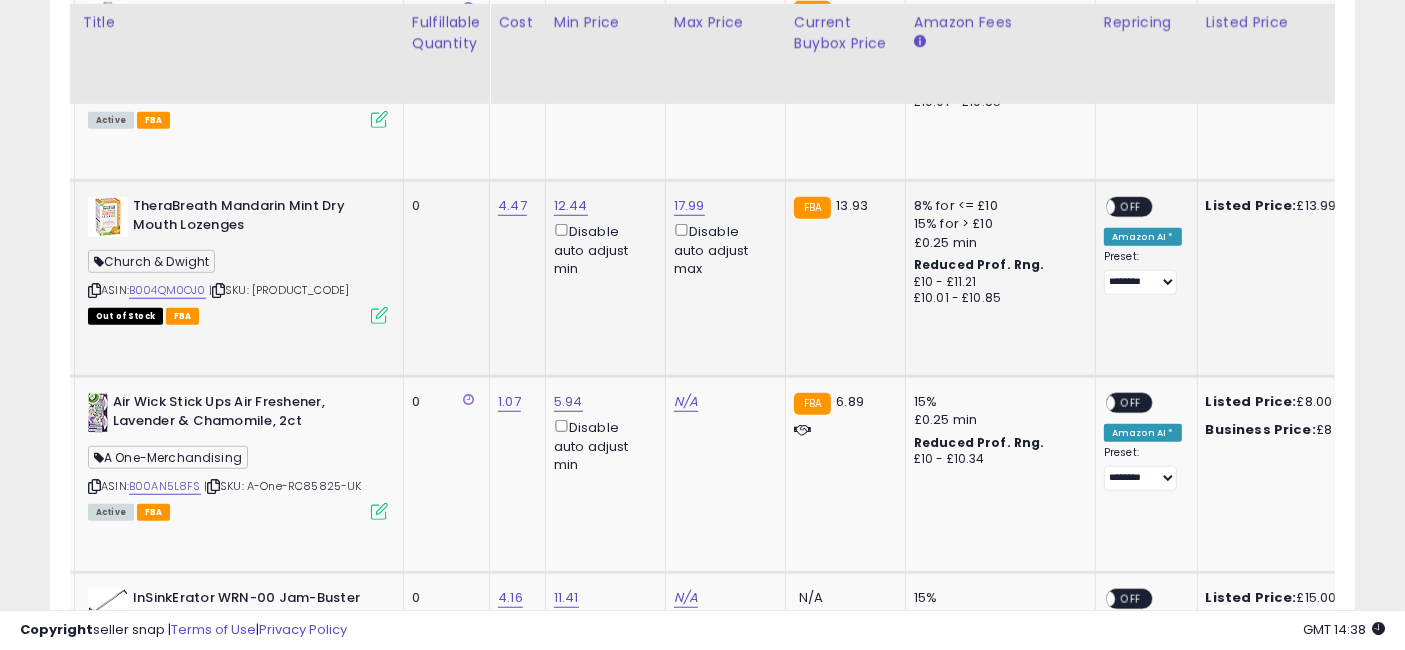 click on "OFF" at bounding box center (1131, 207) 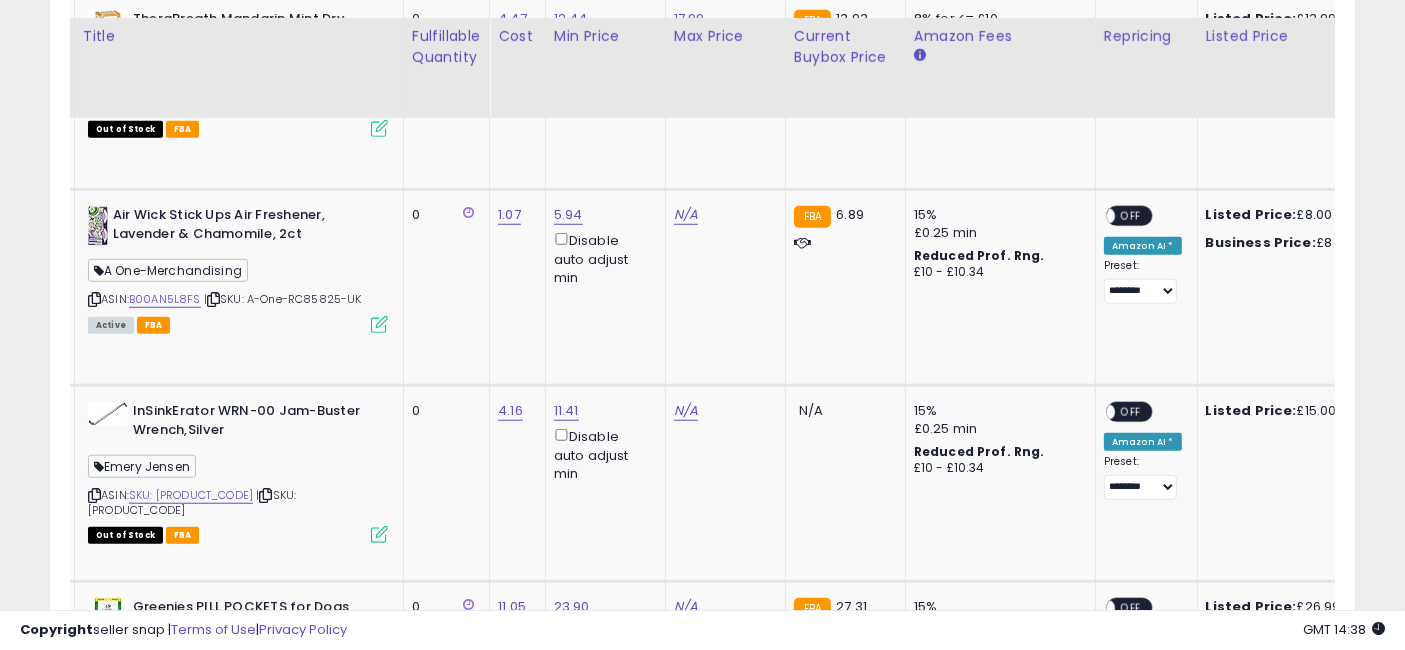 scroll, scrollTop: 1666, scrollLeft: 0, axis: vertical 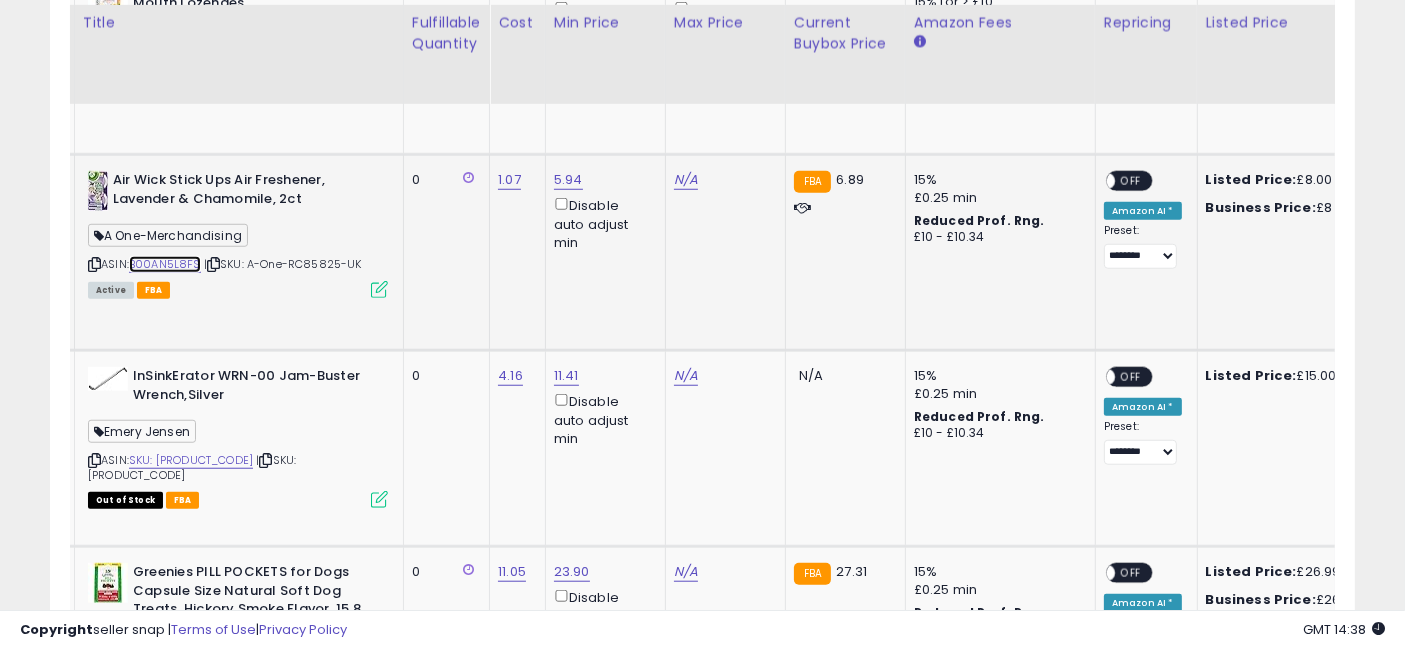 click on "B00AN5L8FS" at bounding box center [165, 264] 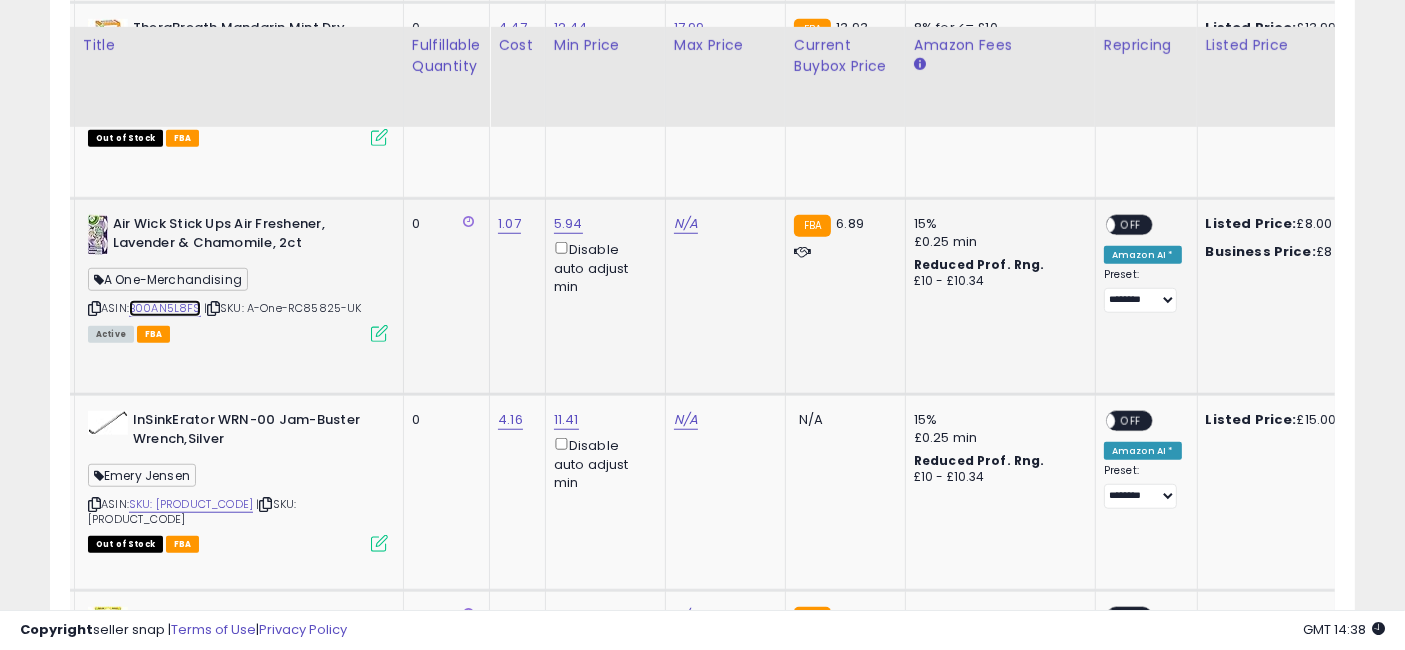 scroll, scrollTop: 1666, scrollLeft: 0, axis: vertical 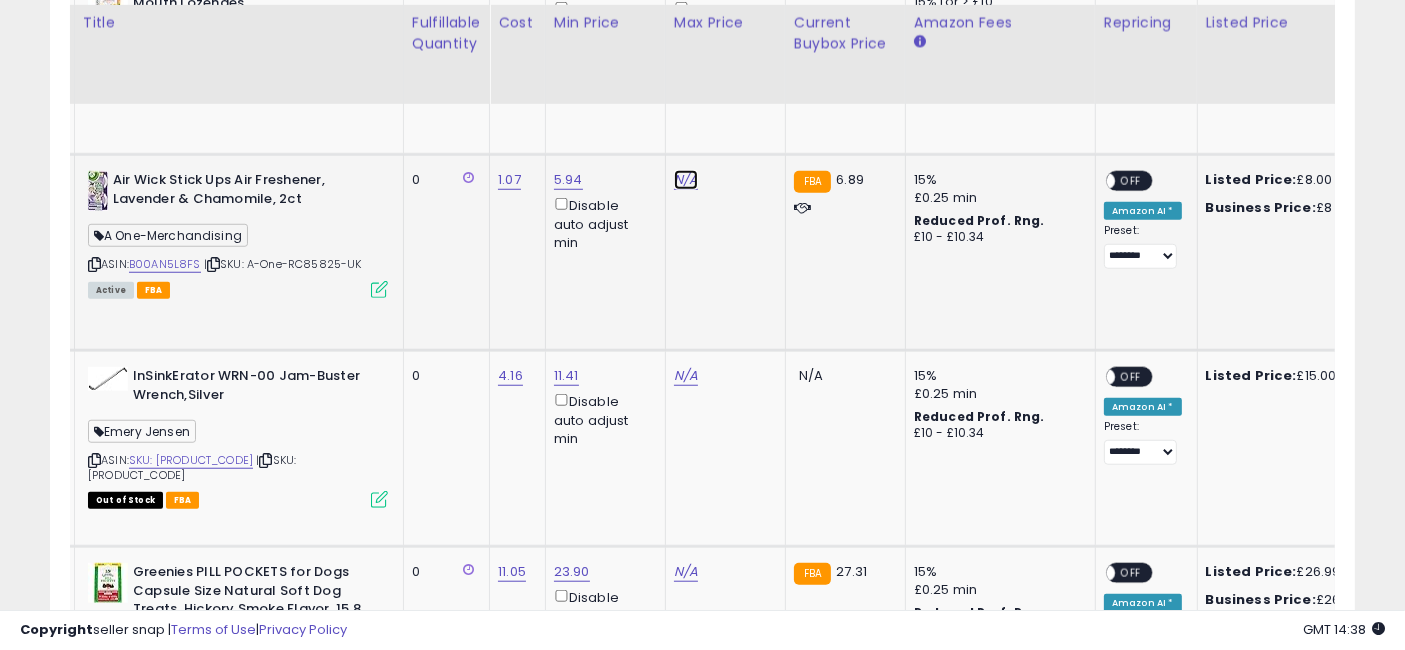 click on "N/A" at bounding box center [686, 180] 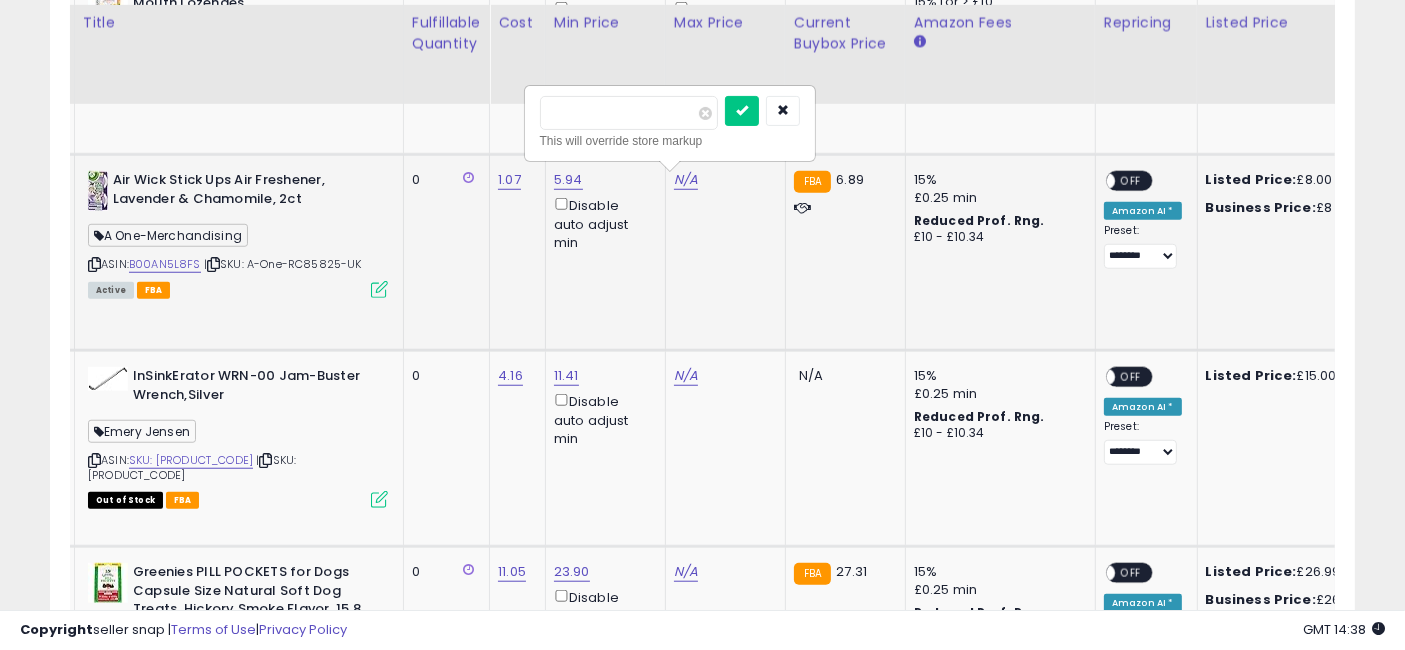 click at bounding box center (629, 113) 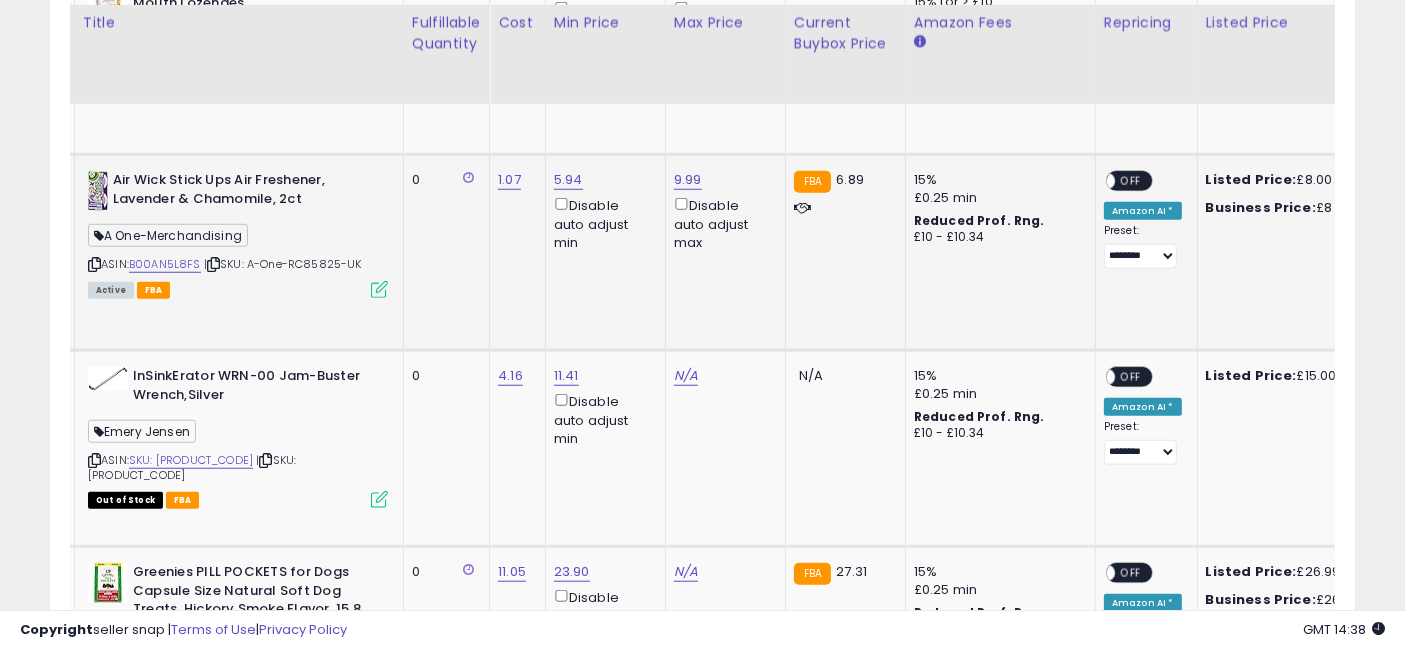 click on "OFF" at bounding box center [1131, 181] 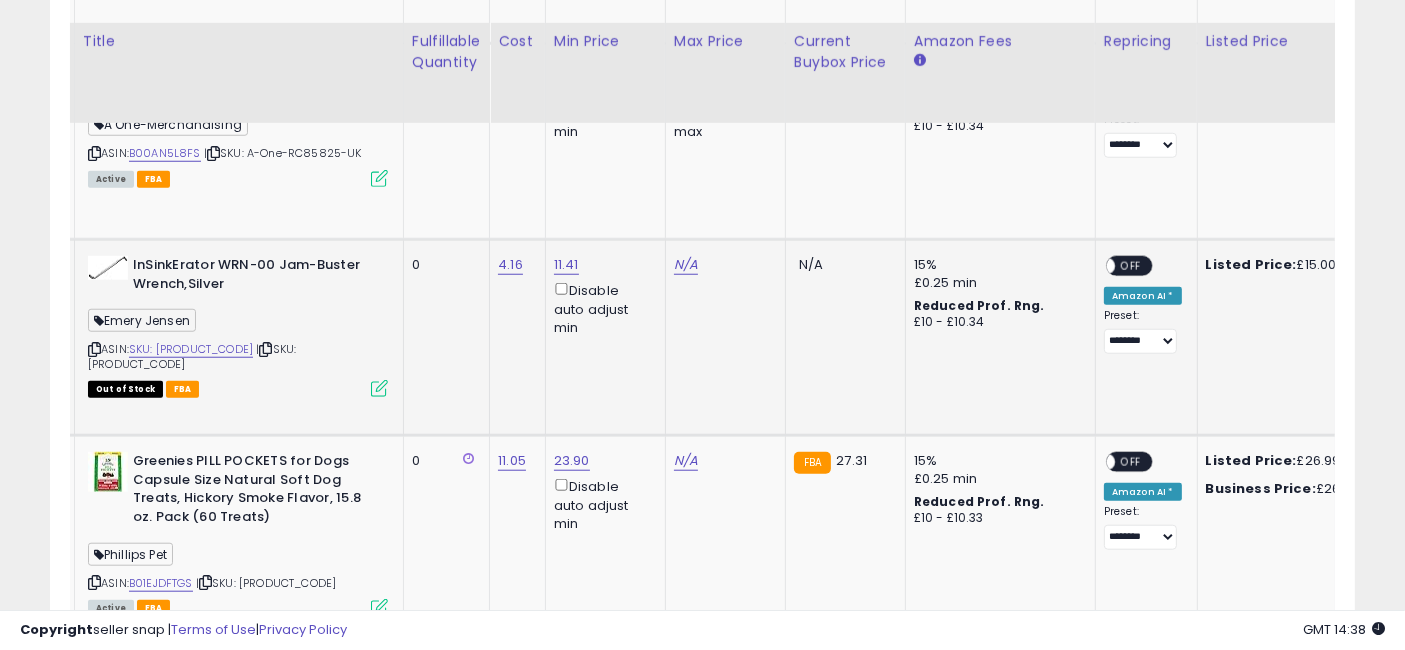 scroll, scrollTop: 1888, scrollLeft: 0, axis: vertical 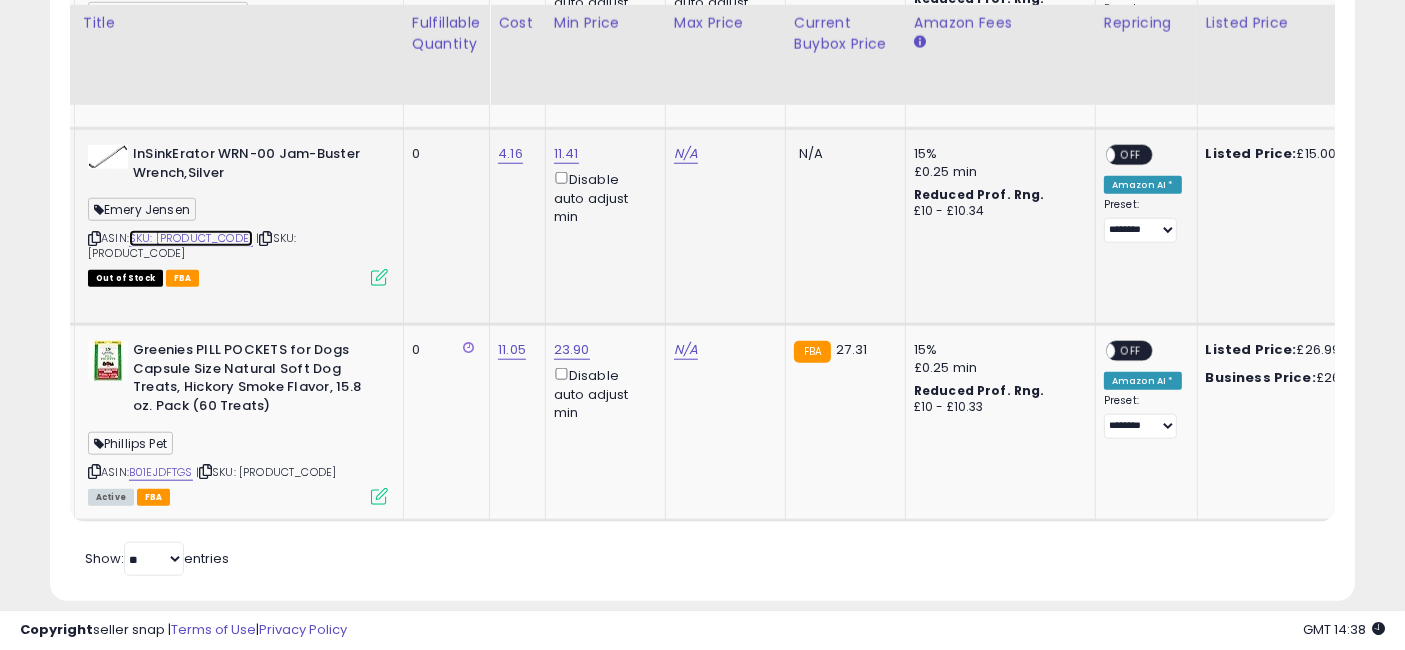 click on "SKU: [PRODUCT_CODE]" at bounding box center (191, 238) 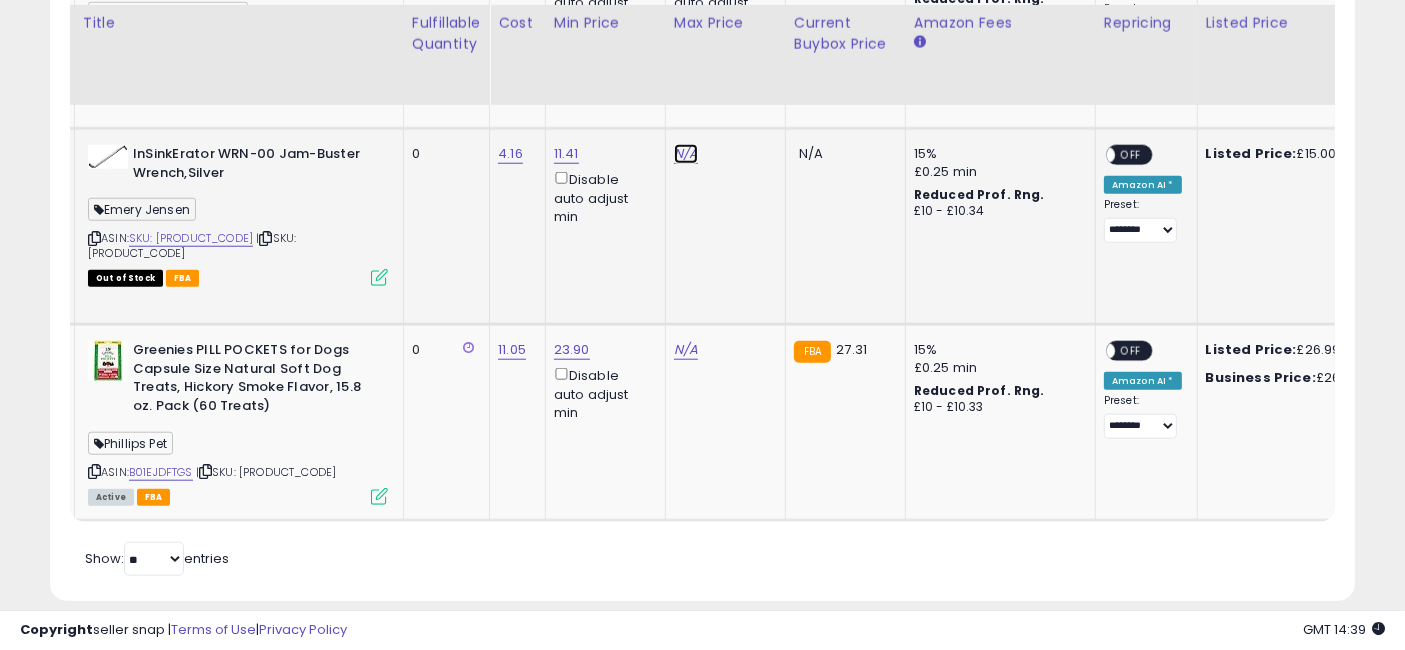 click on "N/A" at bounding box center (686, 154) 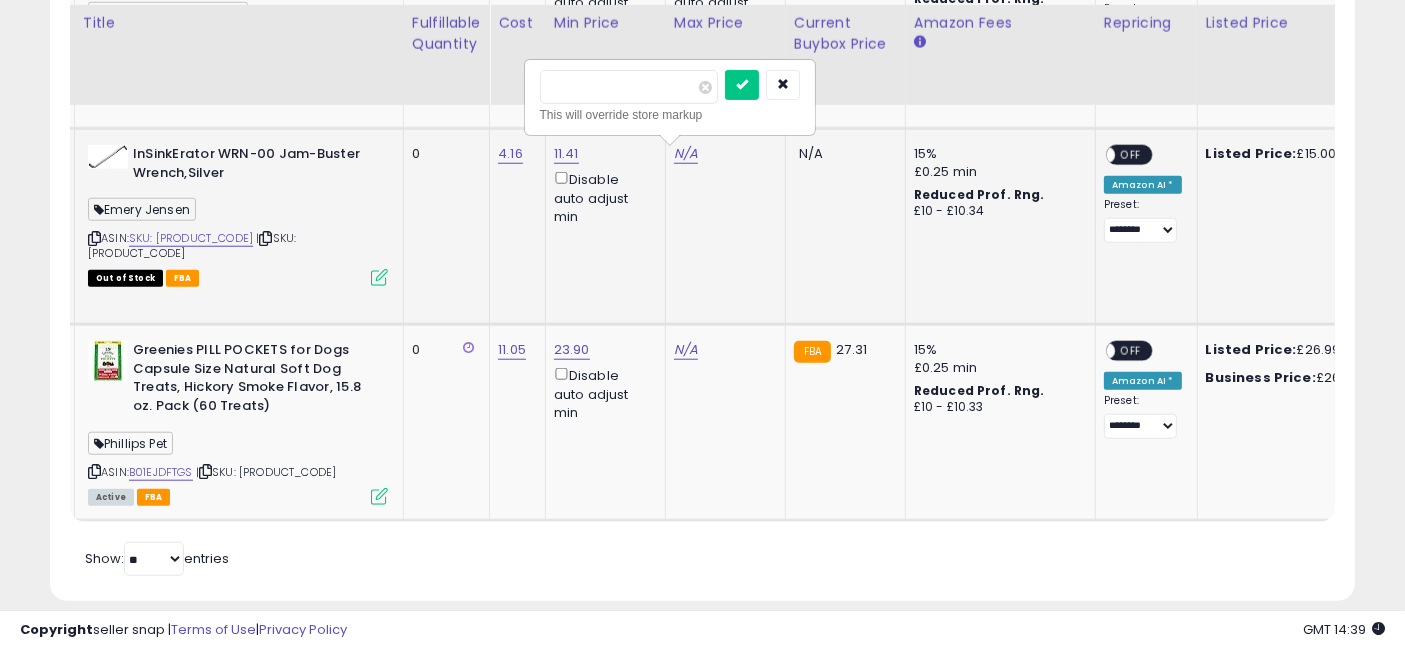click at bounding box center (629, 87) 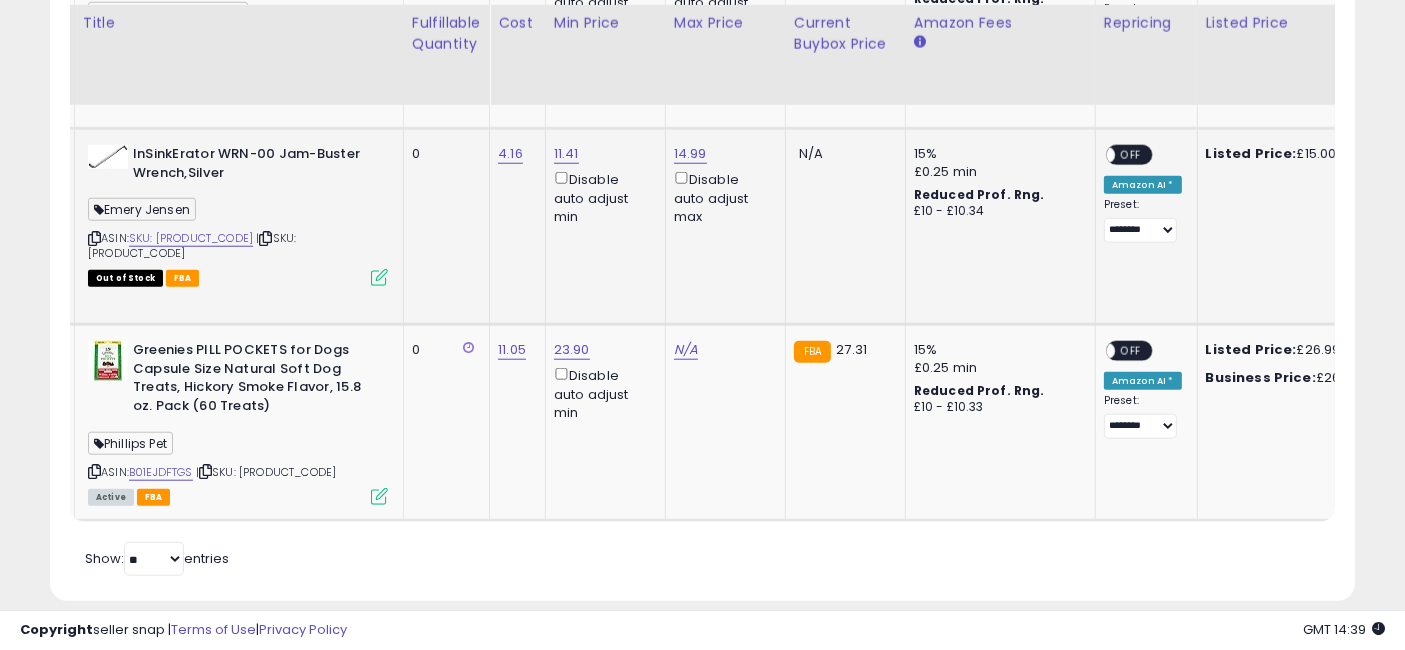 click on "OFF" at bounding box center (1131, 155) 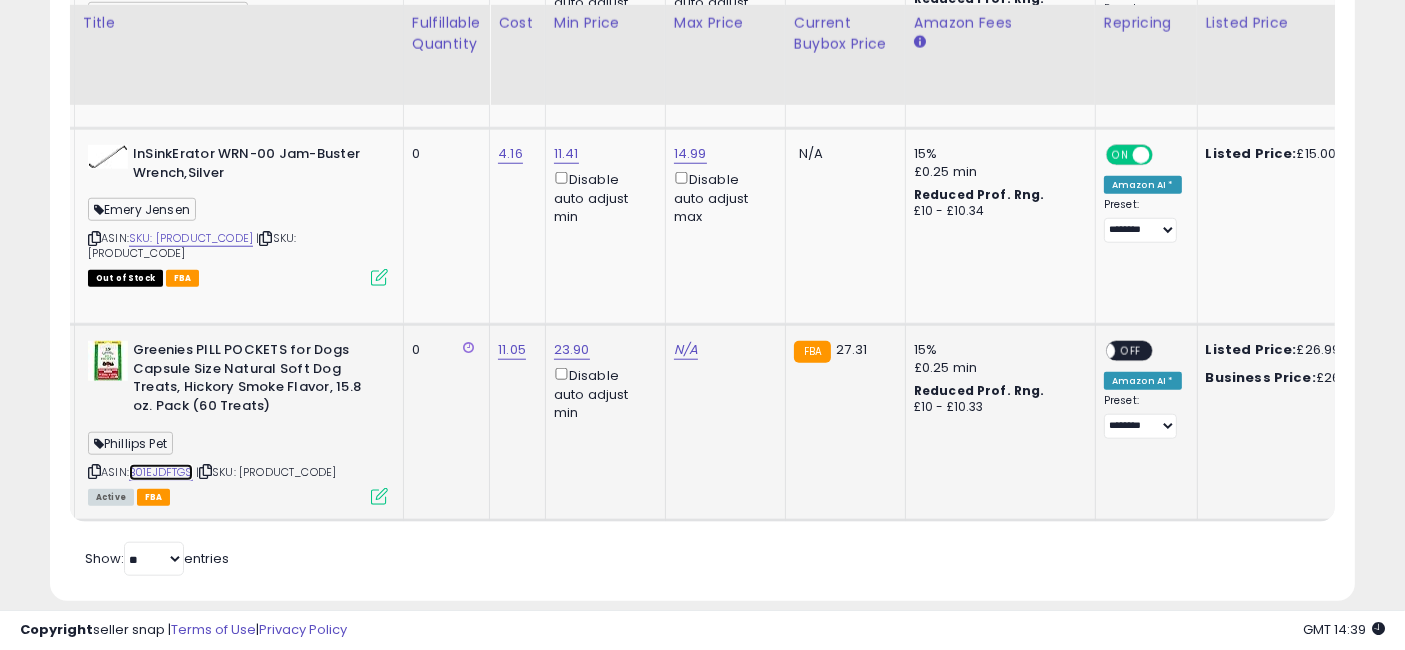 click on "B01EJDFTGS" at bounding box center (161, 472) 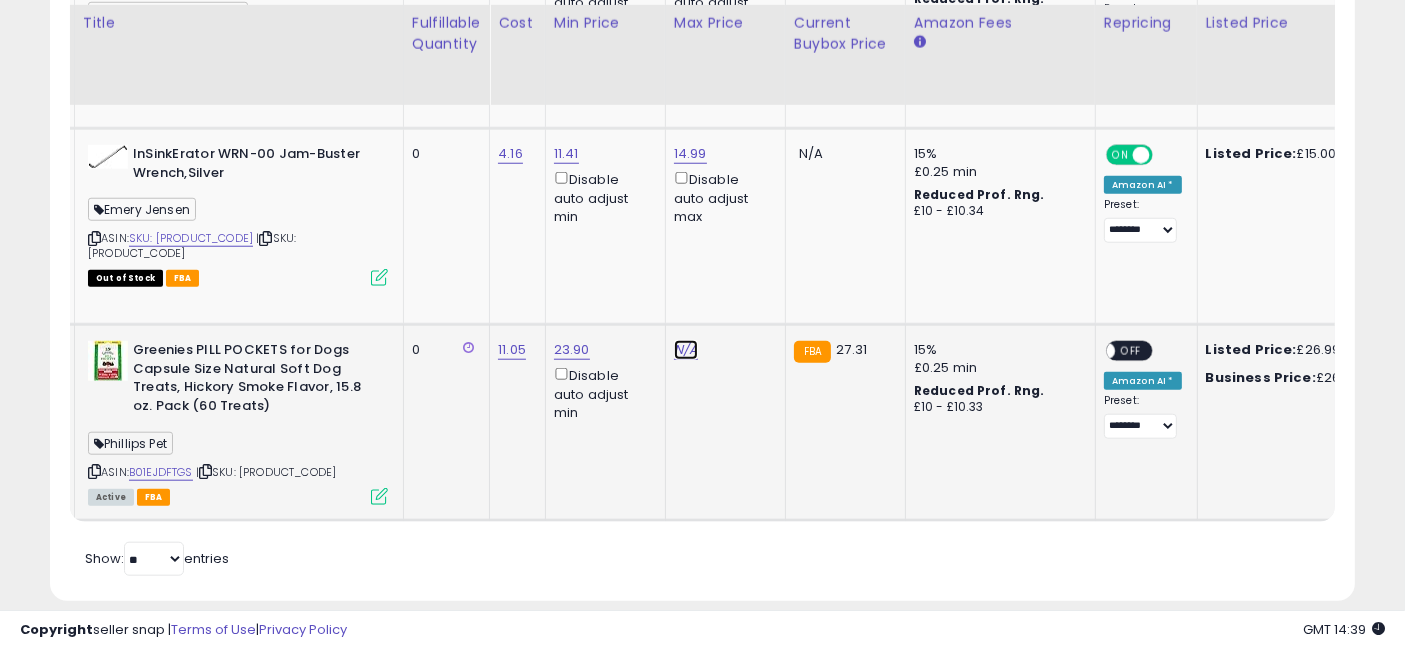 click on "N/A" at bounding box center [686, 350] 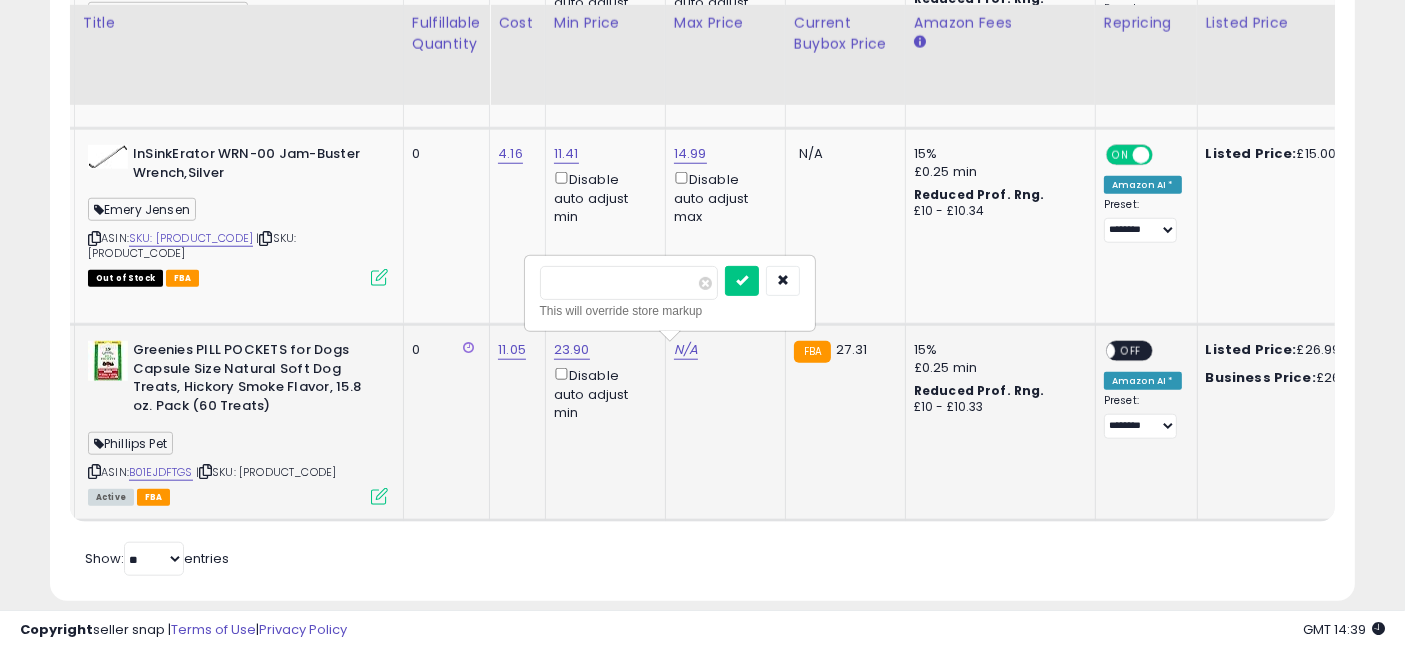 click at bounding box center (629, 283) 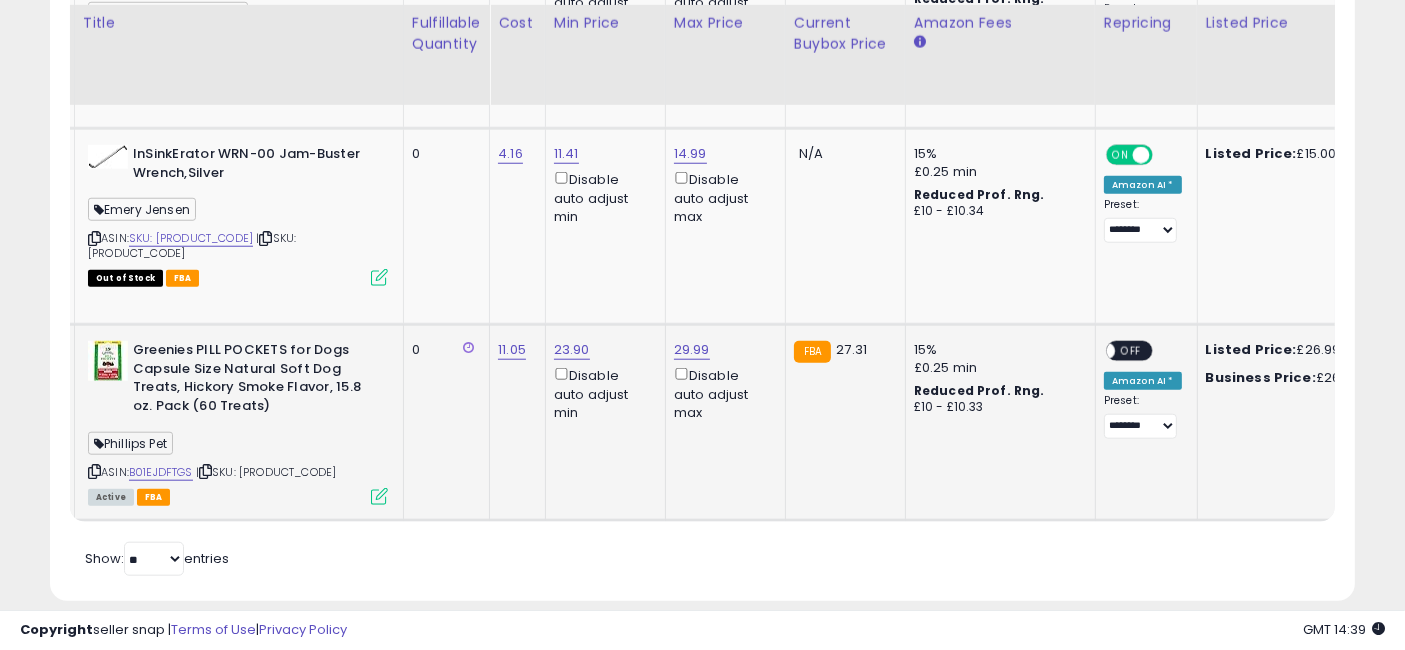 click on "OFF" at bounding box center (1131, 351) 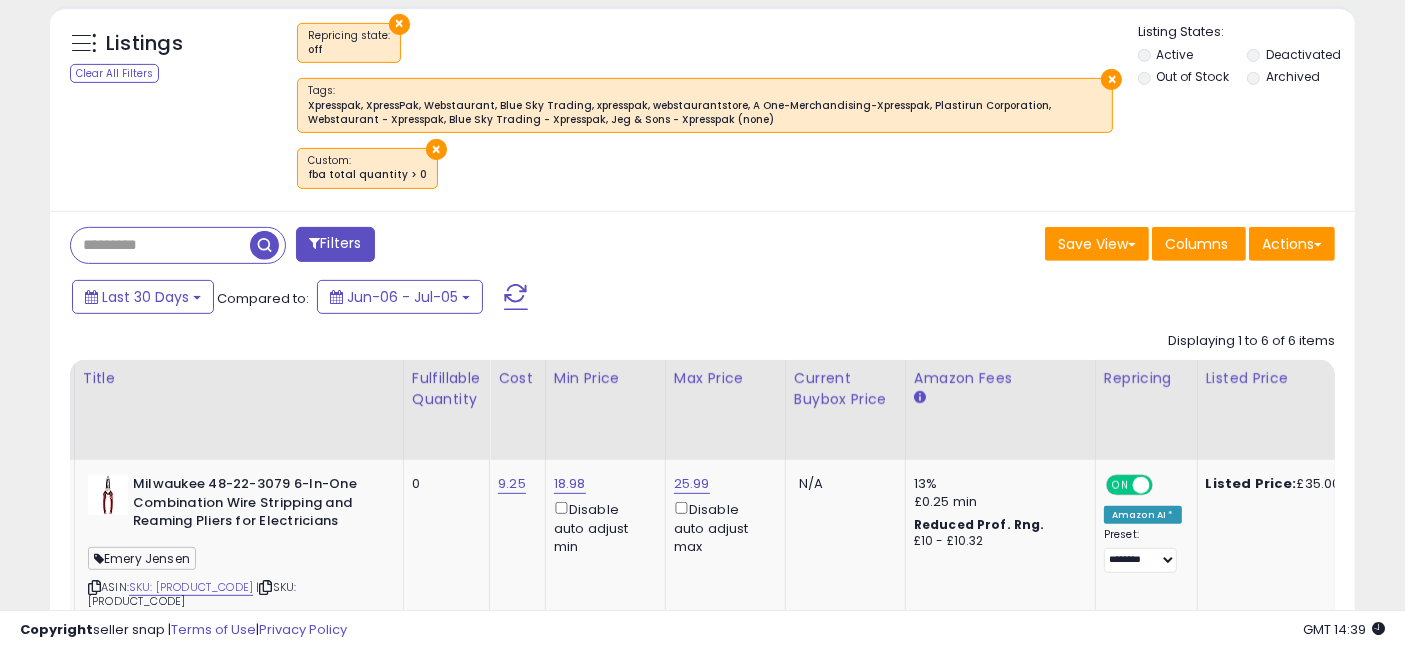 scroll, scrollTop: 777, scrollLeft: 0, axis: vertical 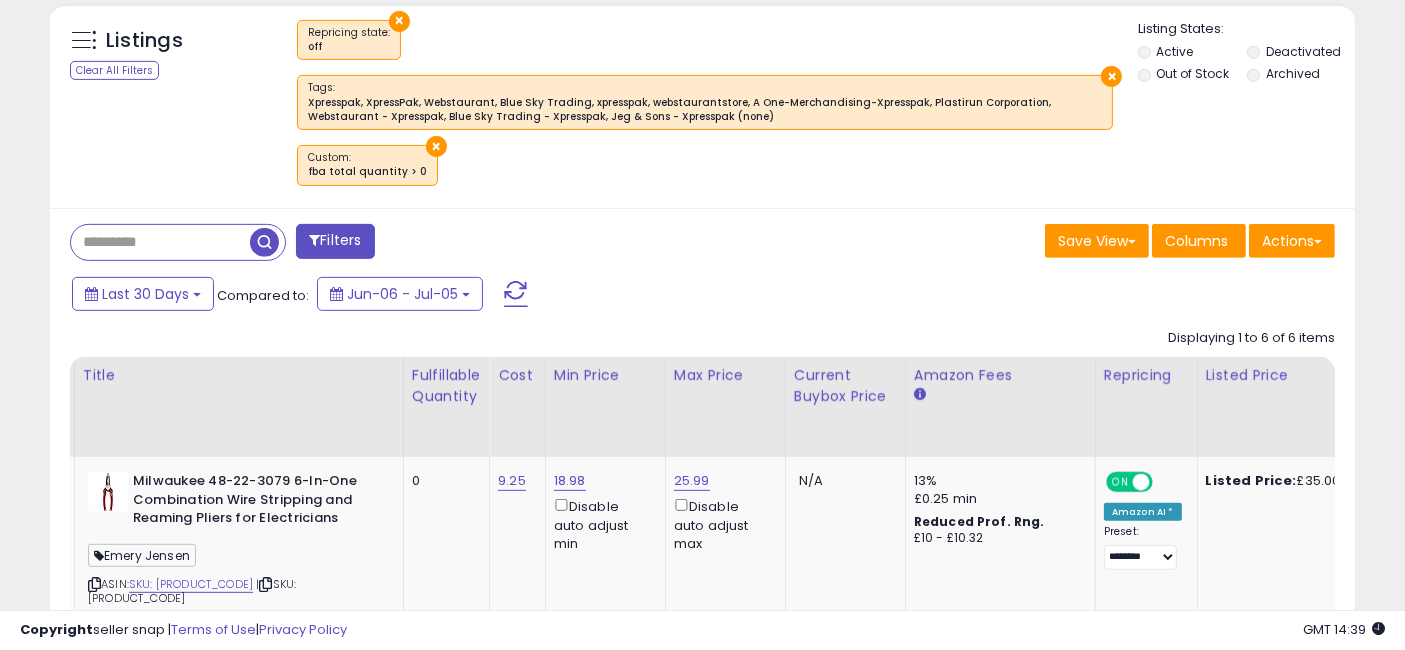 click at bounding box center (264, 242) 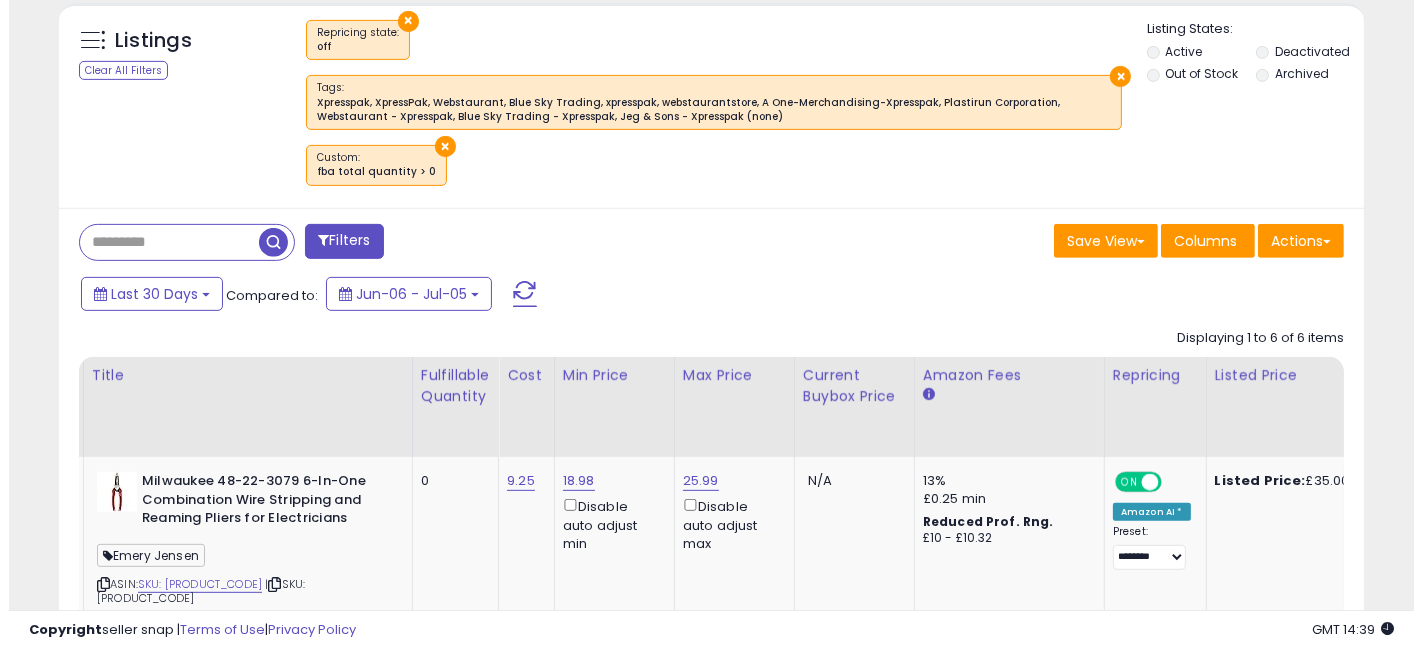 scroll, scrollTop: 751, scrollLeft: 0, axis: vertical 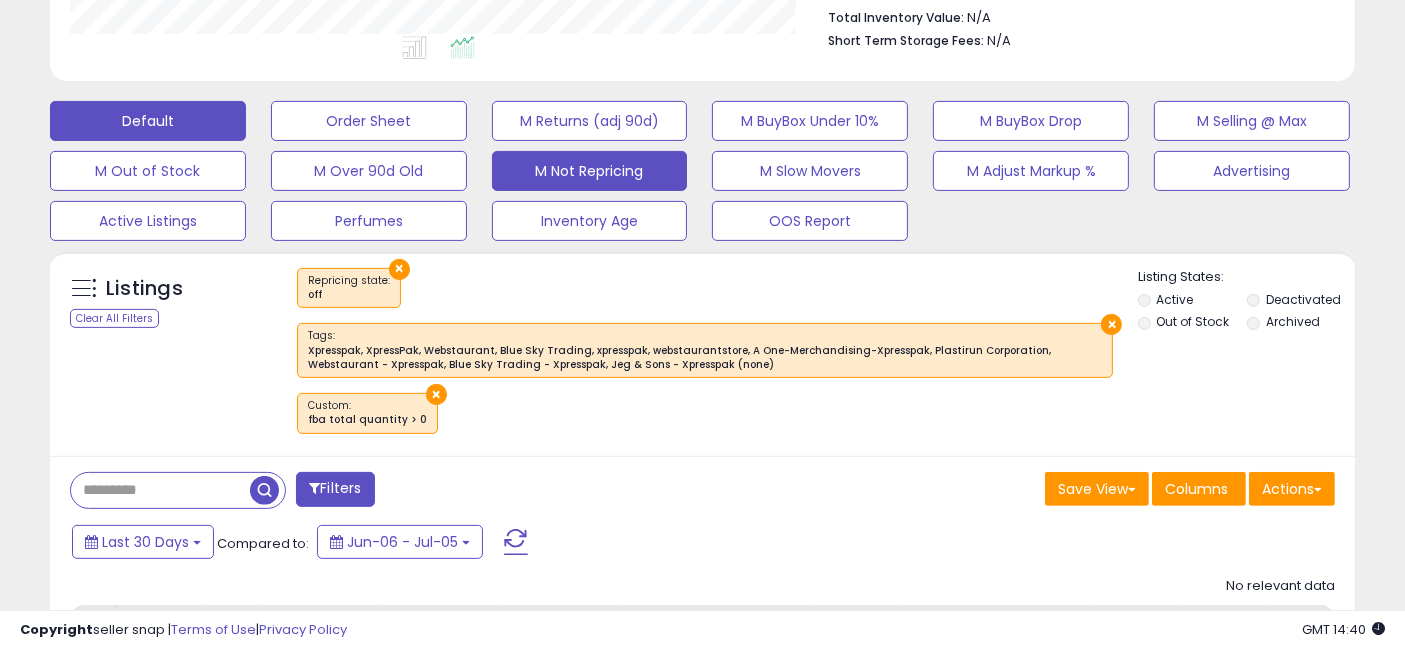 click on "Default" at bounding box center [148, 121] 